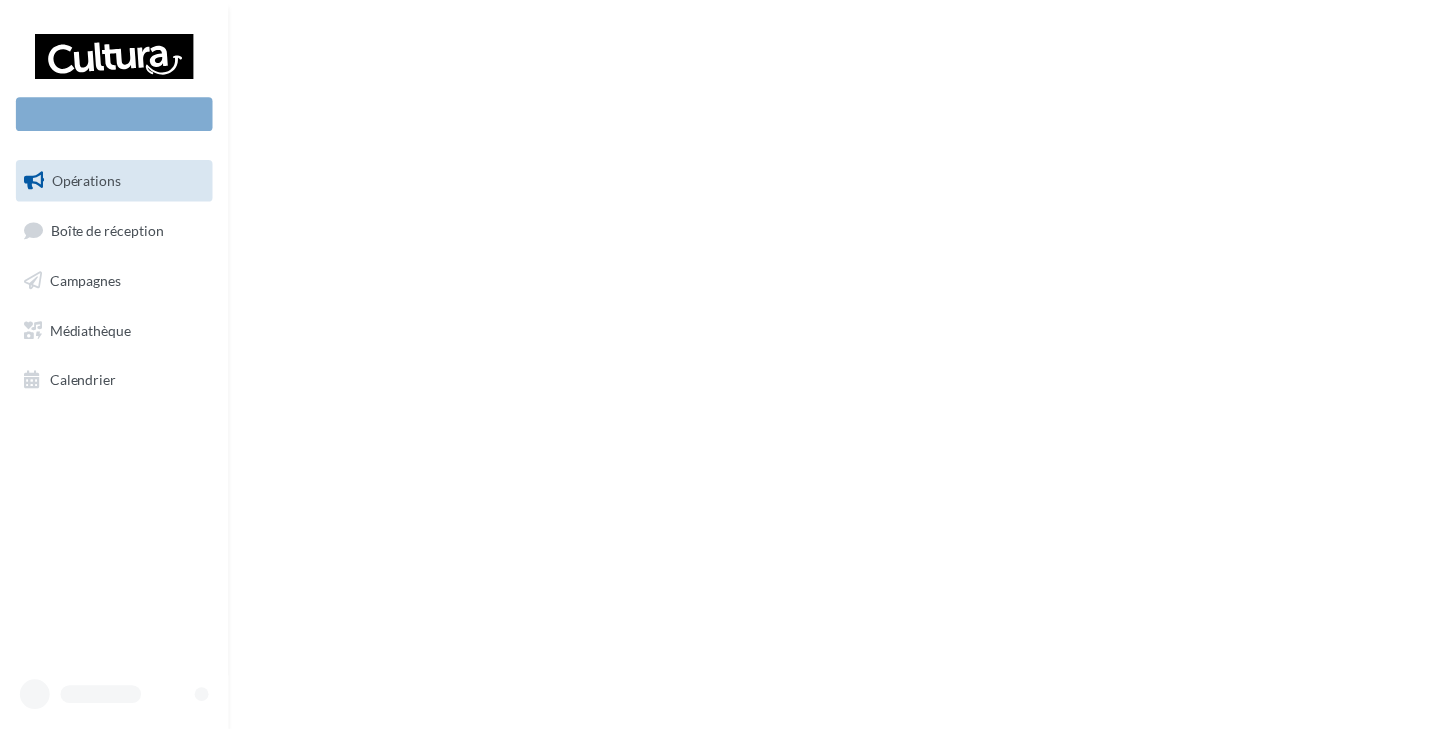 scroll, scrollTop: 0, scrollLeft: 0, axis: both 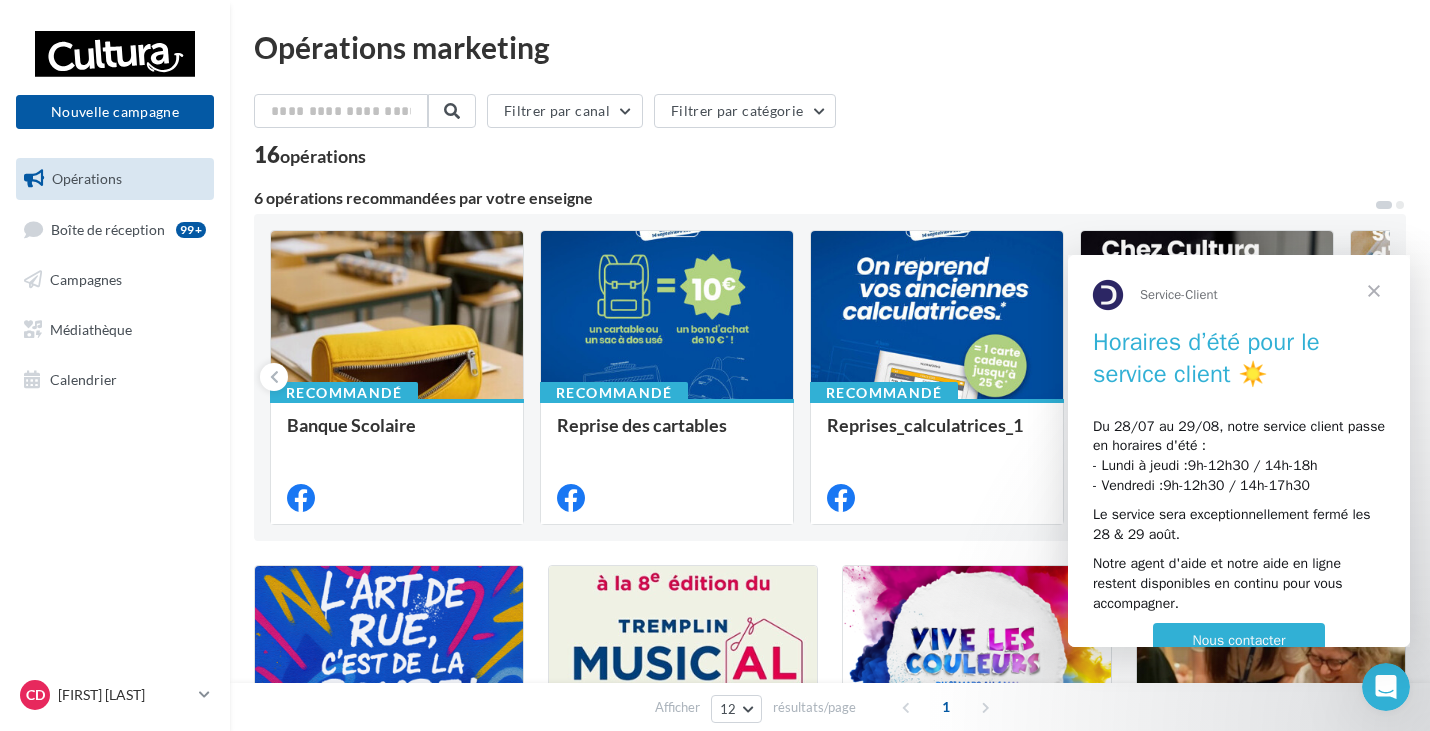 click at bounding box center (1374, 291) 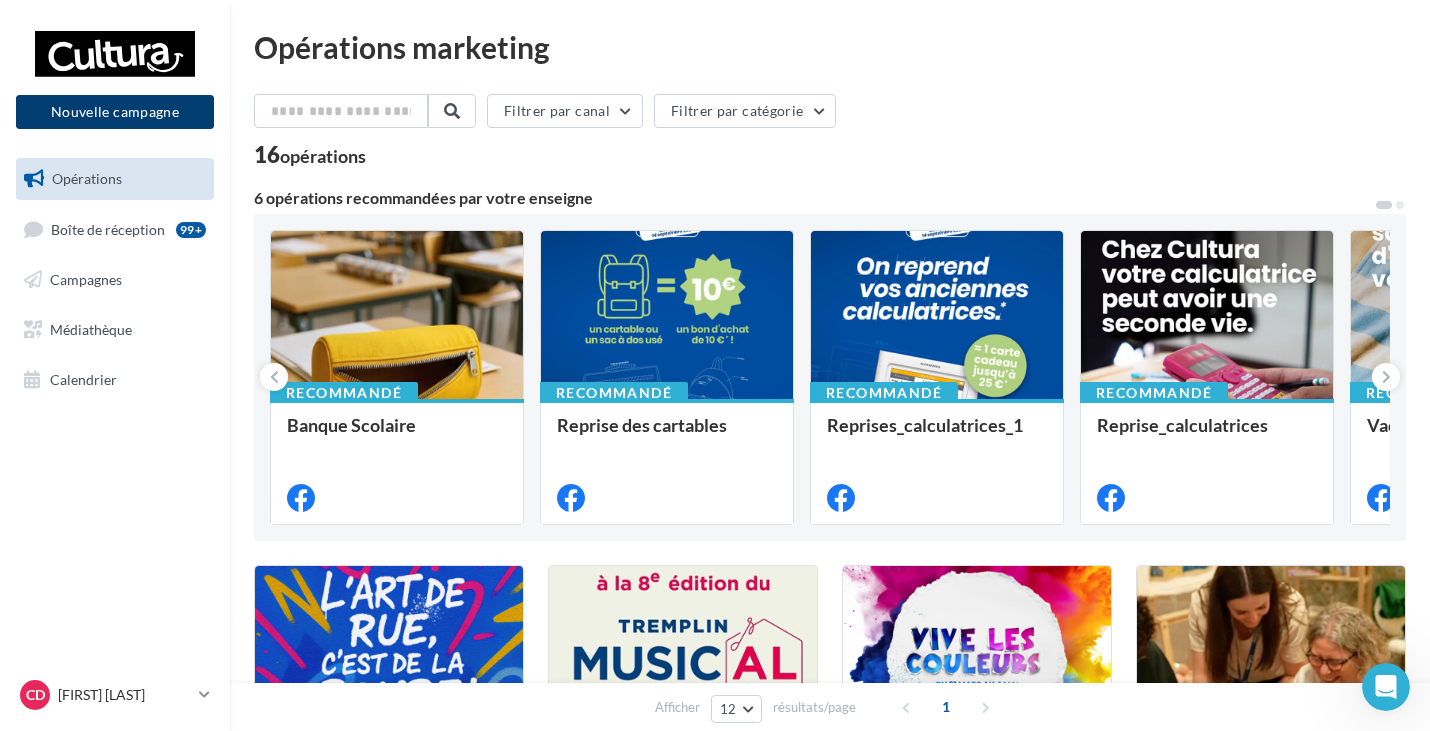 click on "Nouvelle campagne" at bounding box center [115, 112] 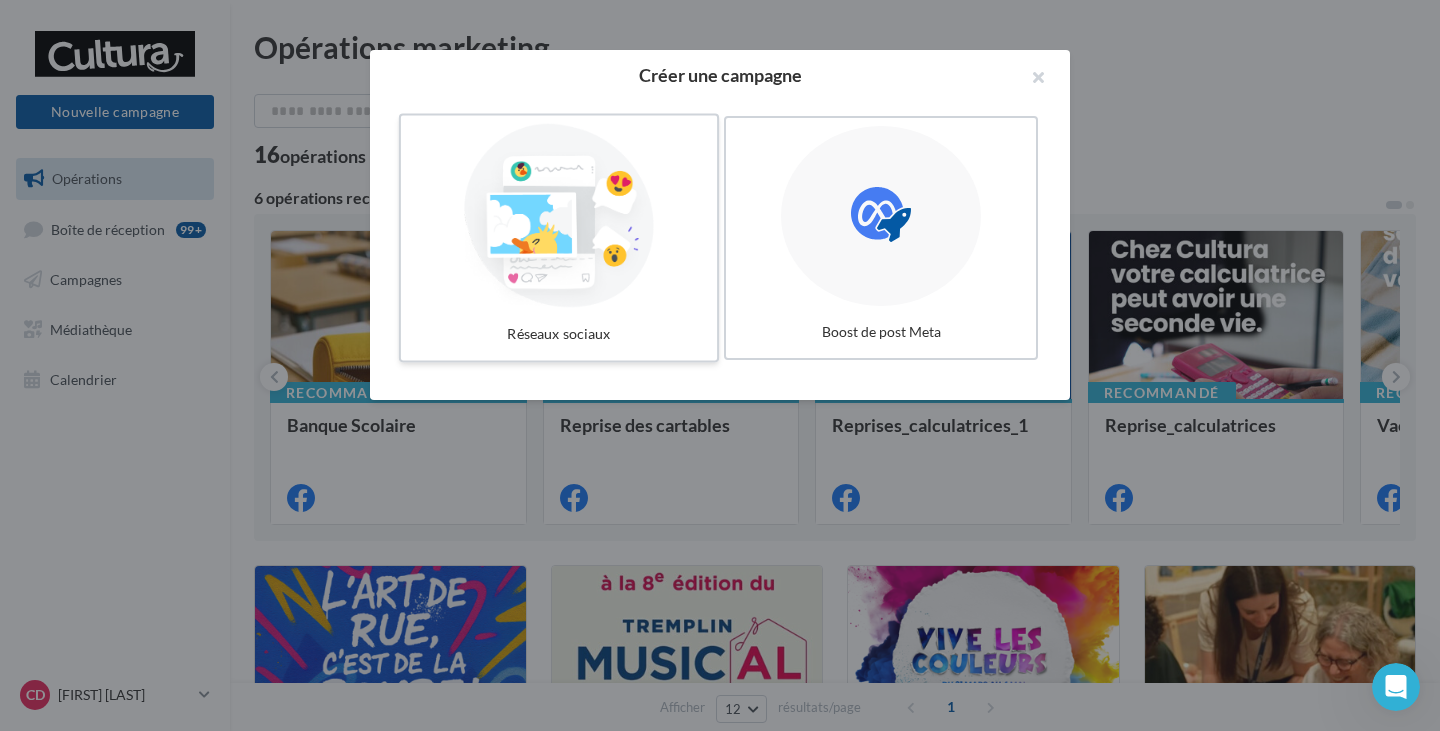 click at bounding box center (559, 216) 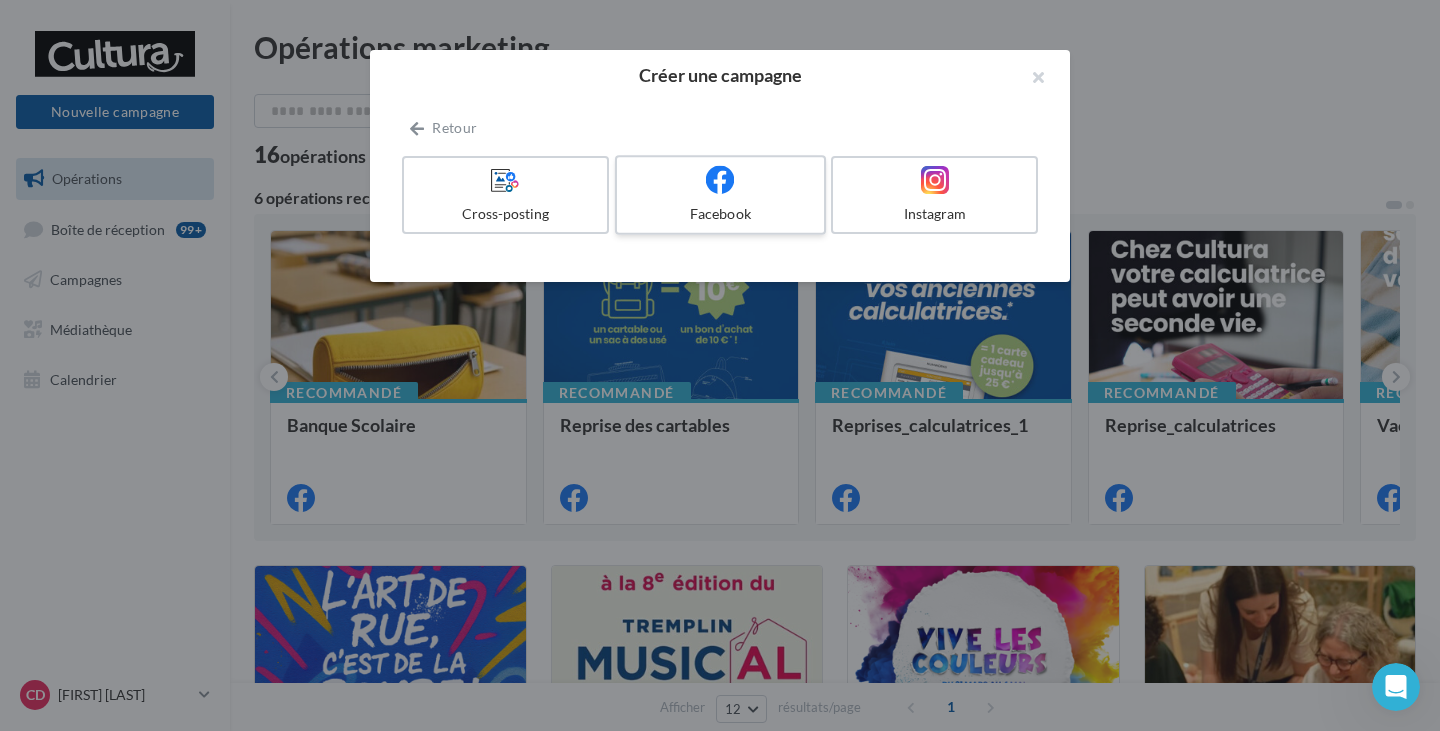 click at bounding box center [720, 179] 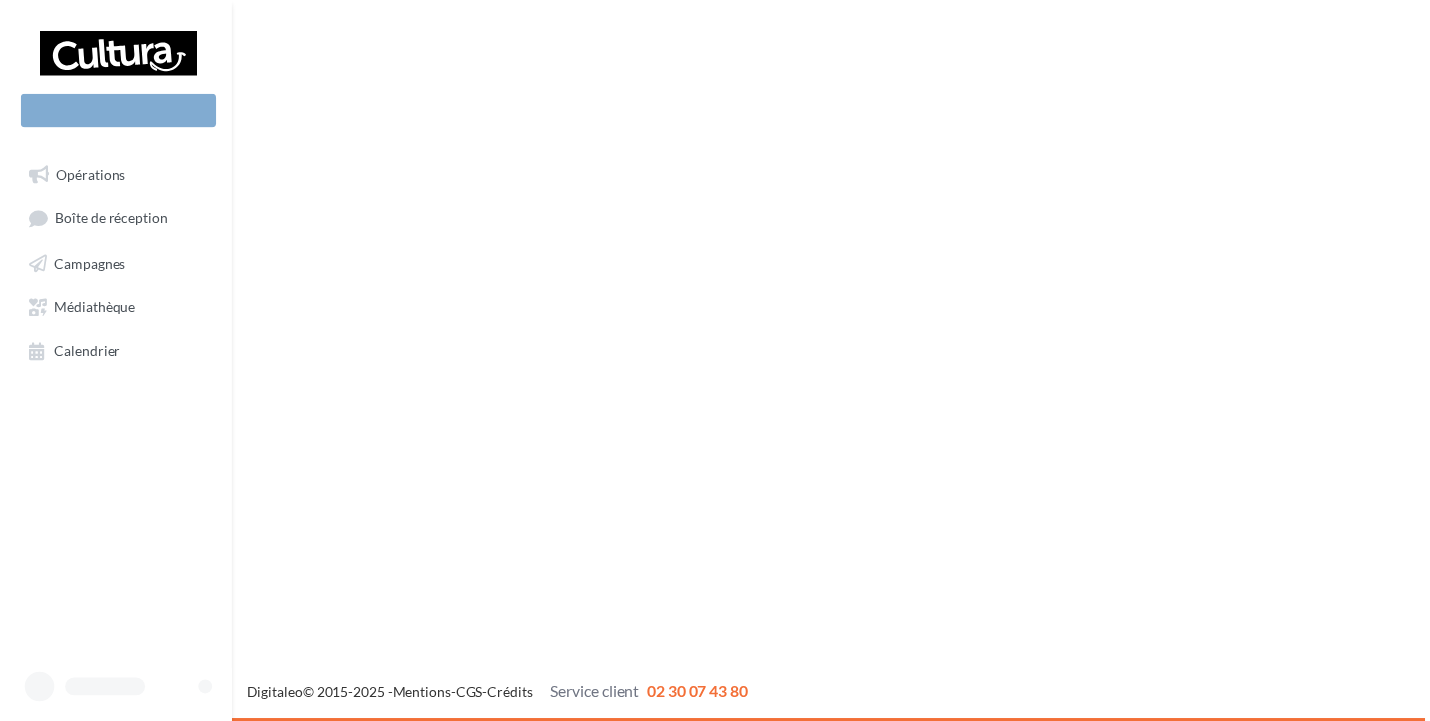 scroll, scrollTop: 0, scrollLeft: 0, axis: both 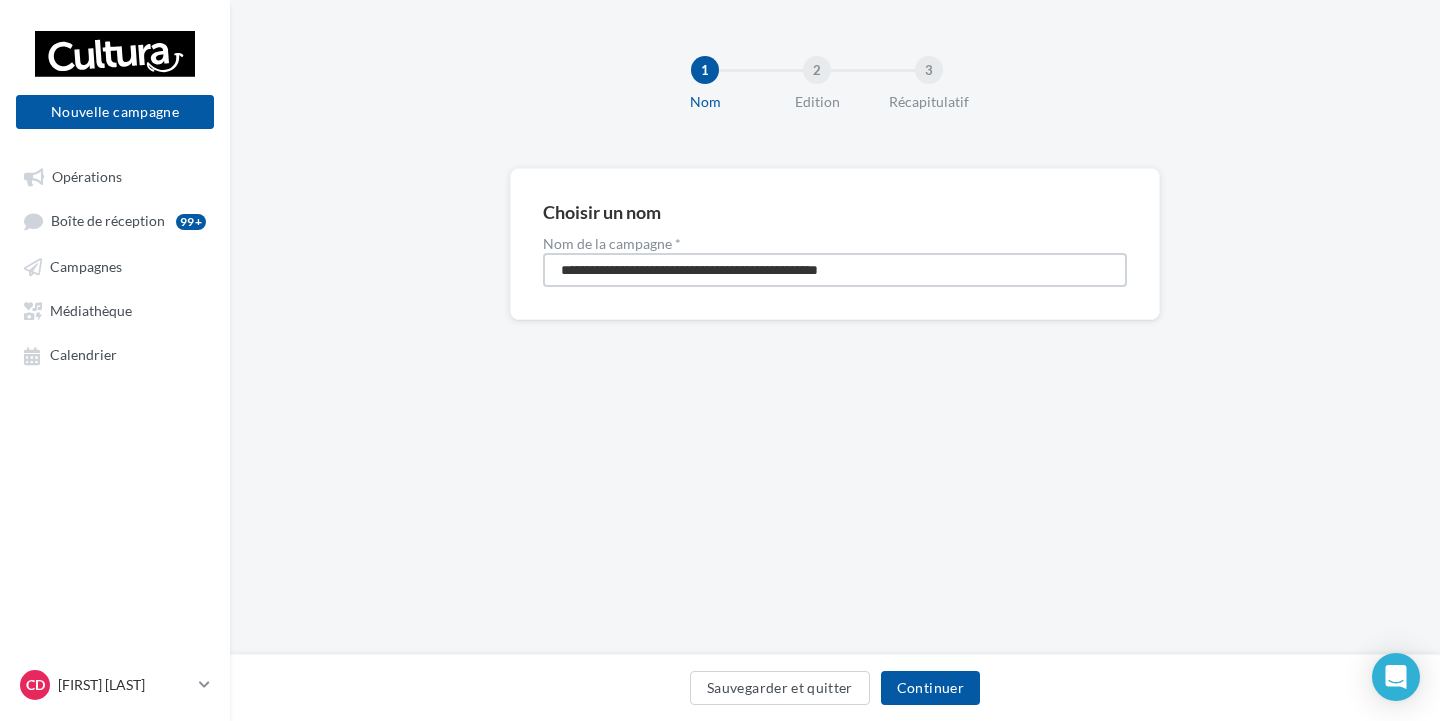 click on "**********" at bounding box center (835, 270) 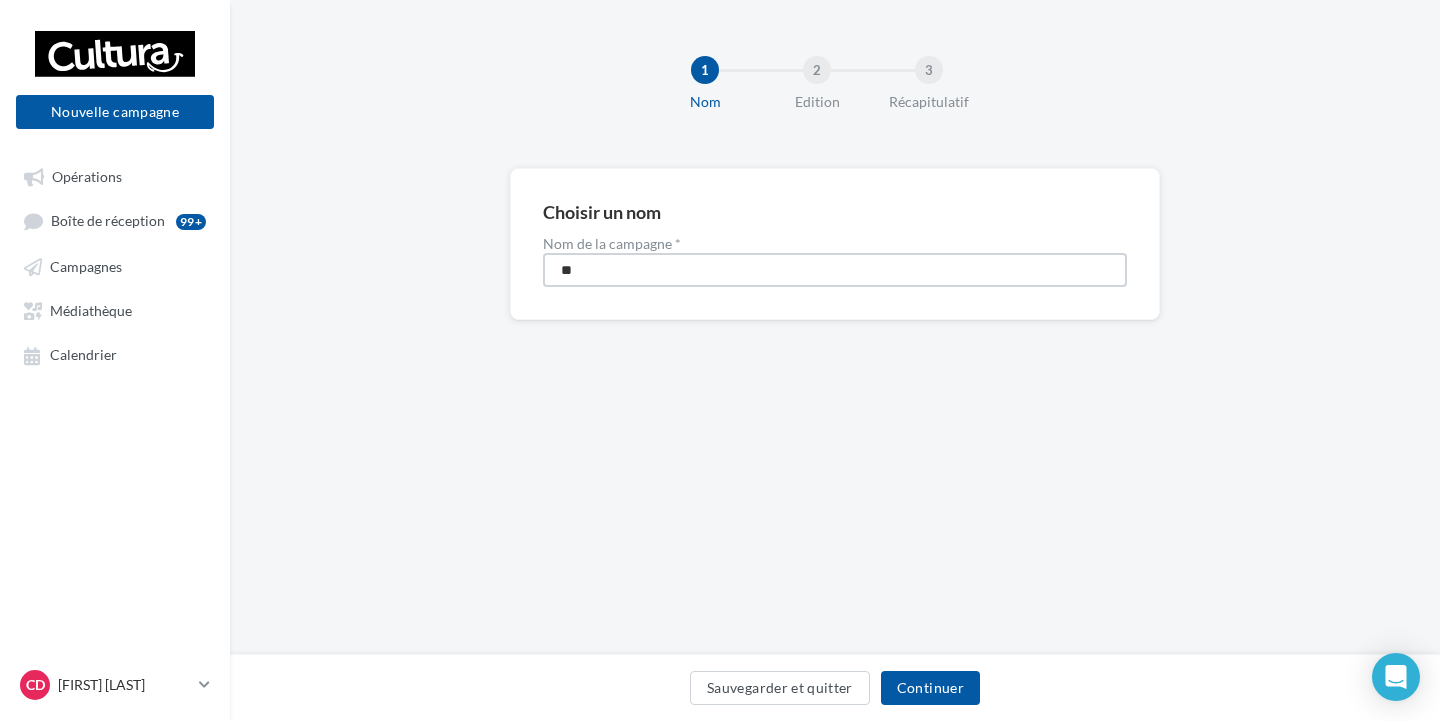 type on "*" 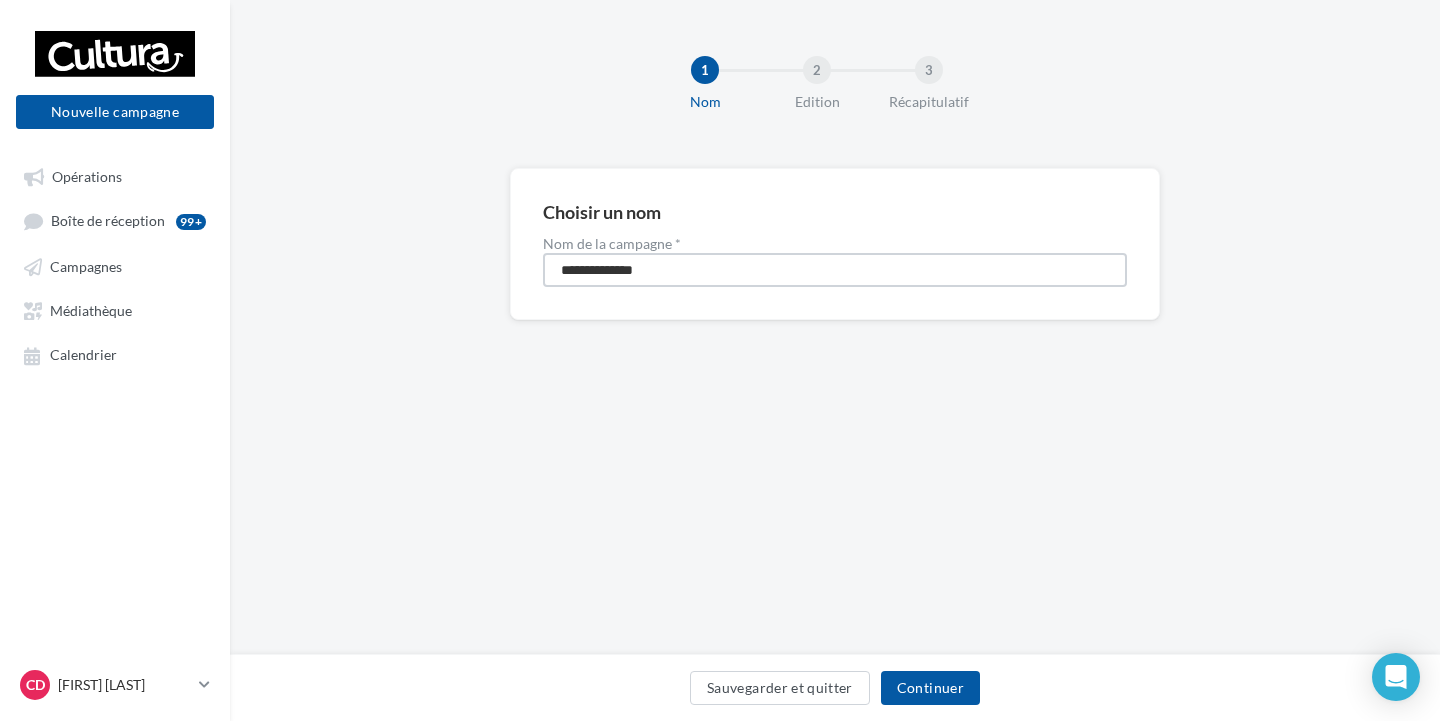 click on "**********" at bounding box center (835, 270) 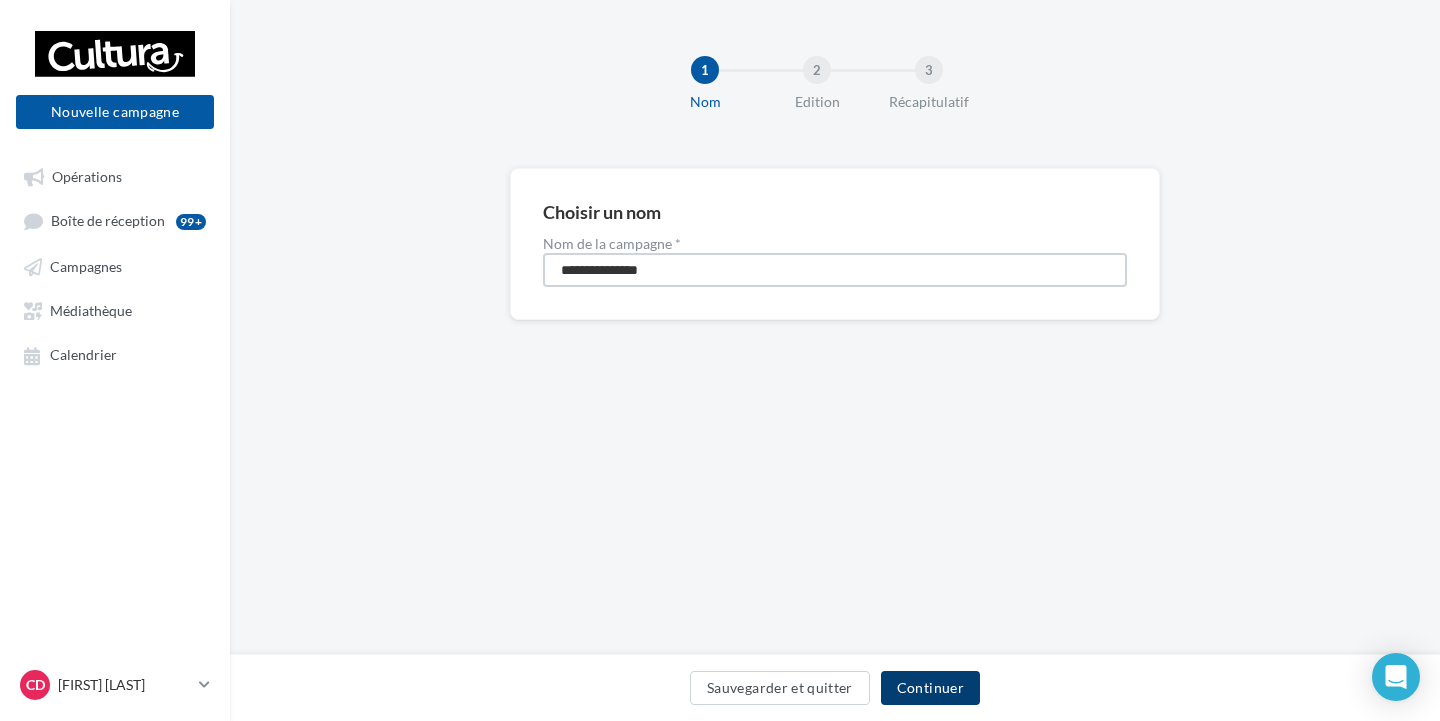 type on "**********" 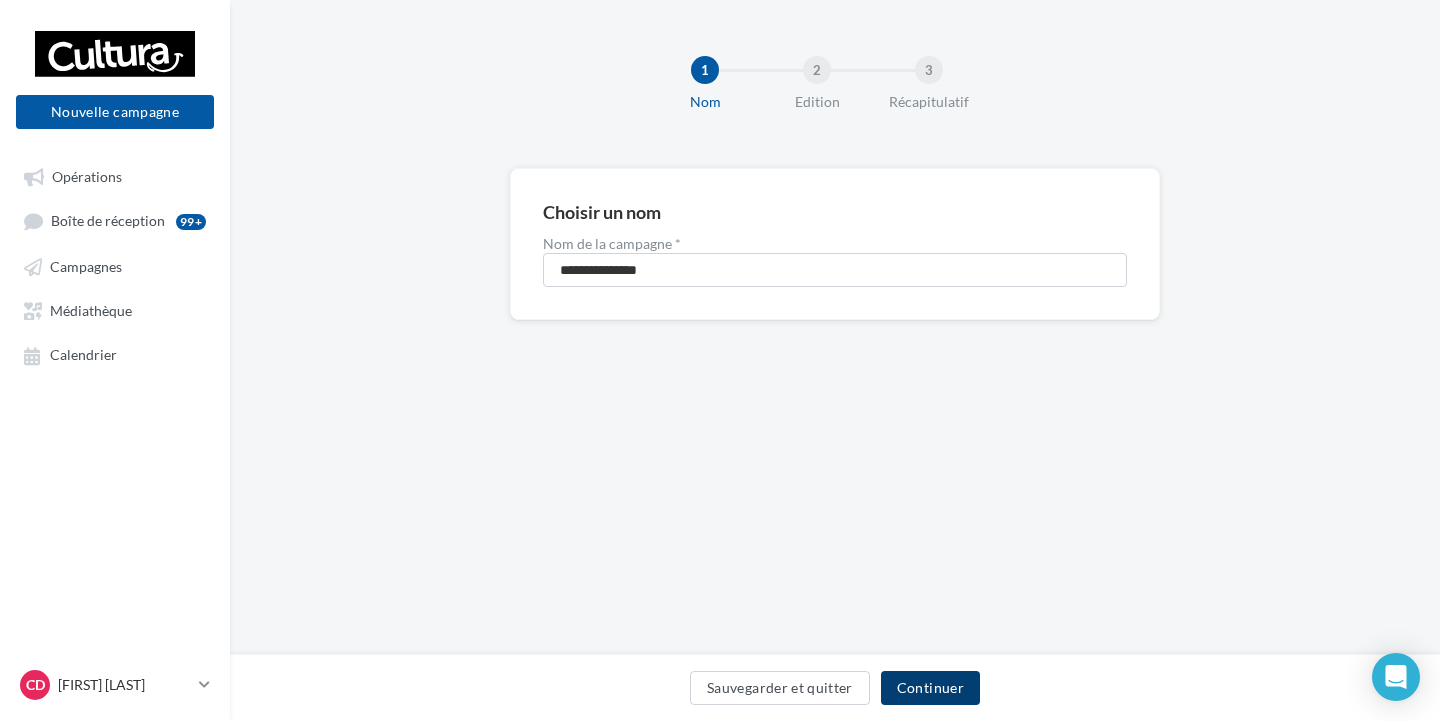 click on "Continuer" at bounding box center (930, 688) 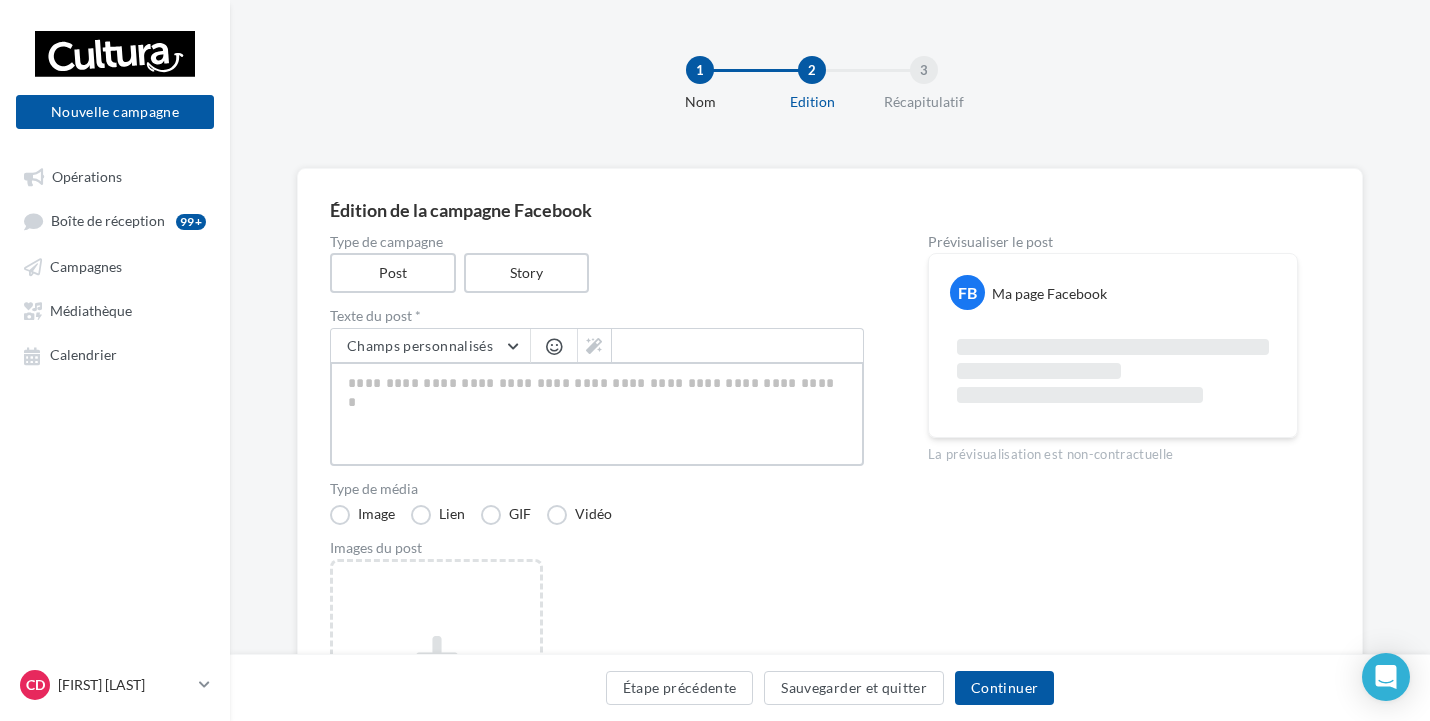 click at bounding box center [597, 414] 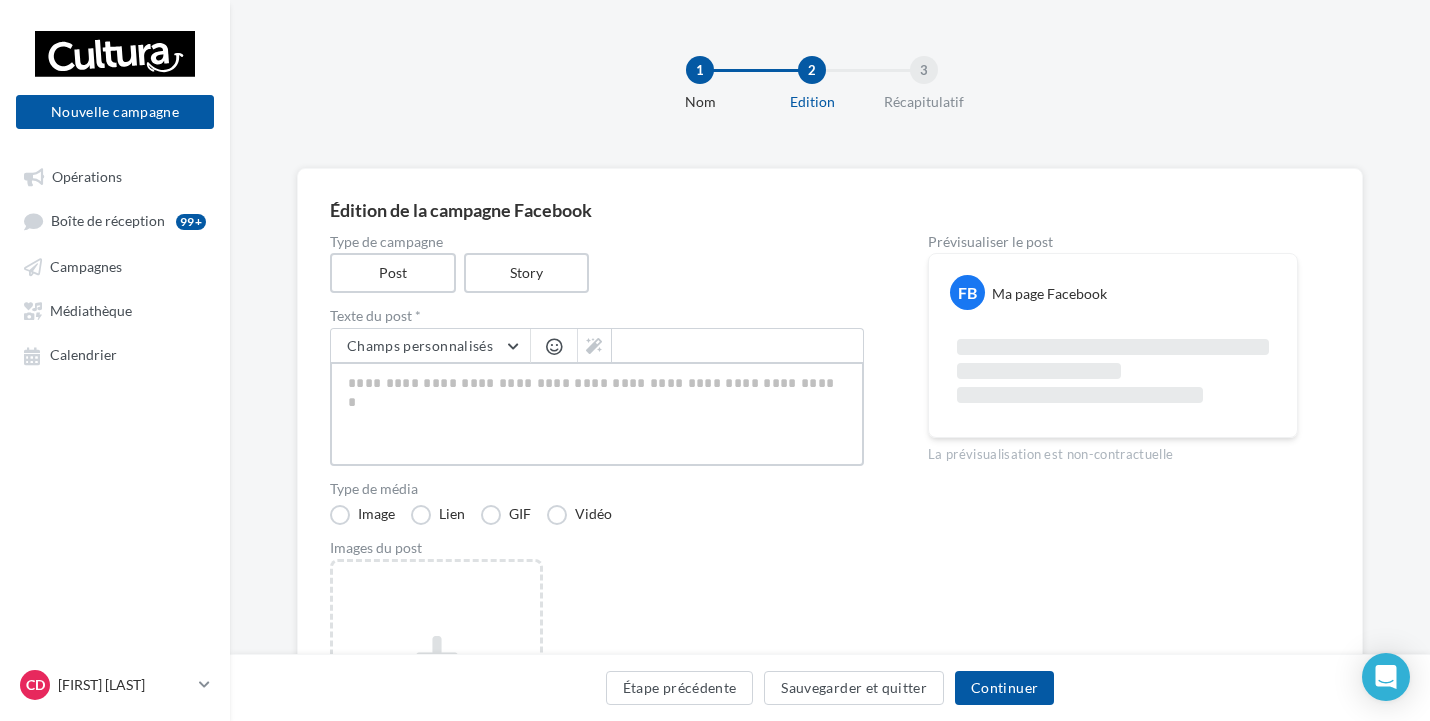 paste on "**********" 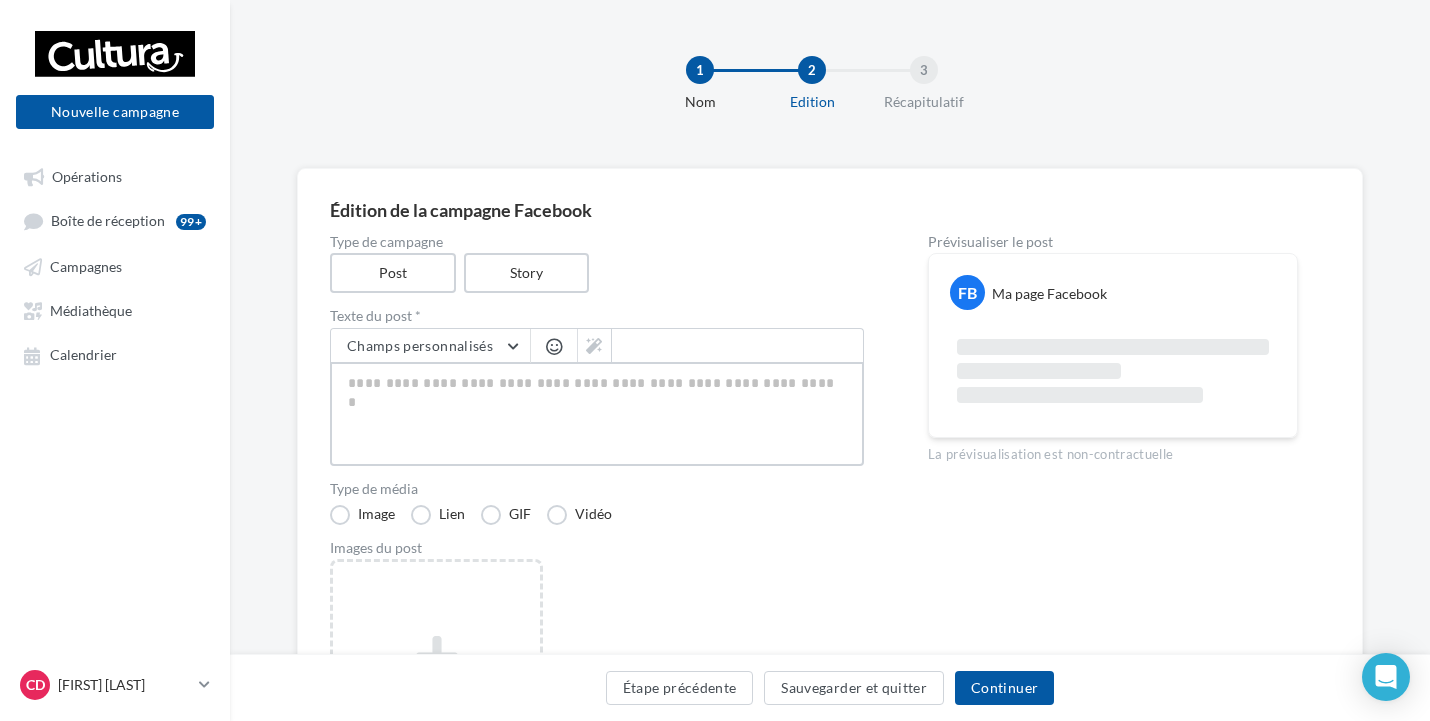 type on "**********" 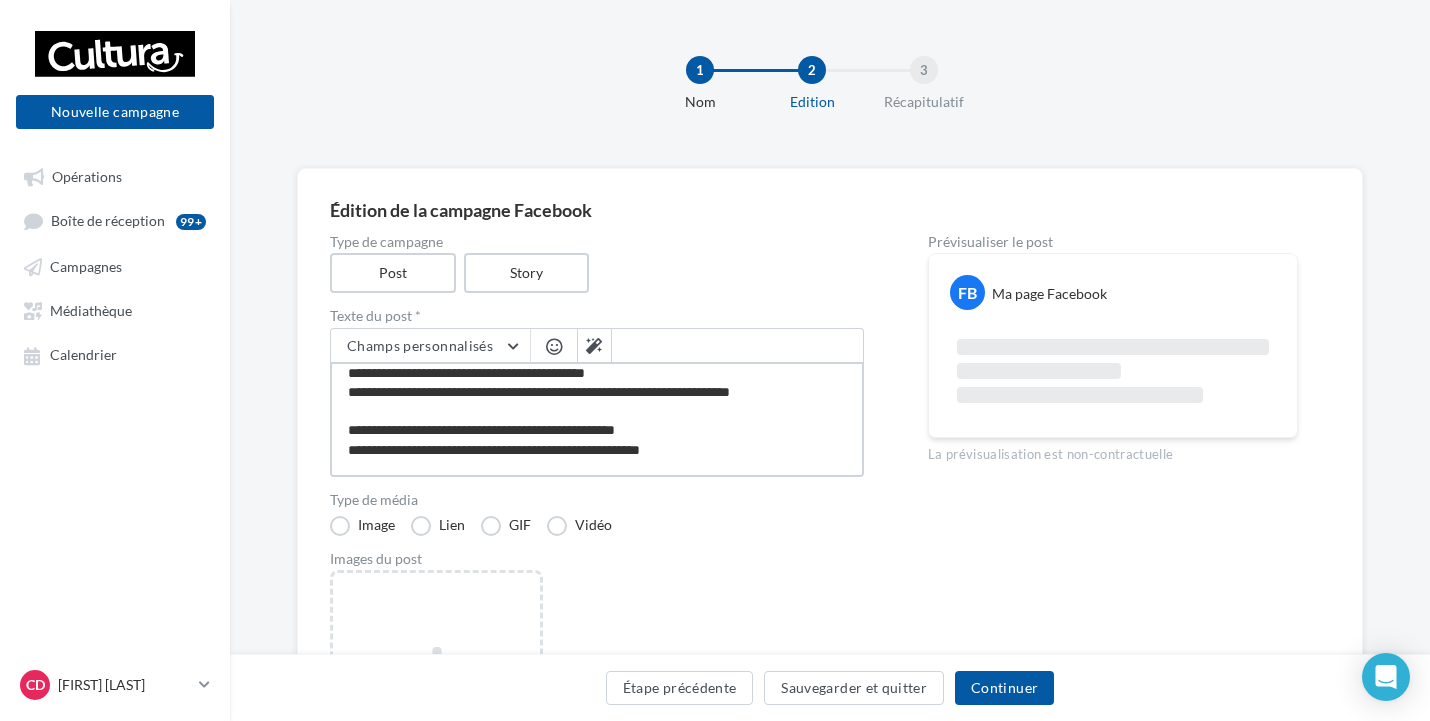 scroll, scrollTop: 0, scrollLeft: 0, axis: both 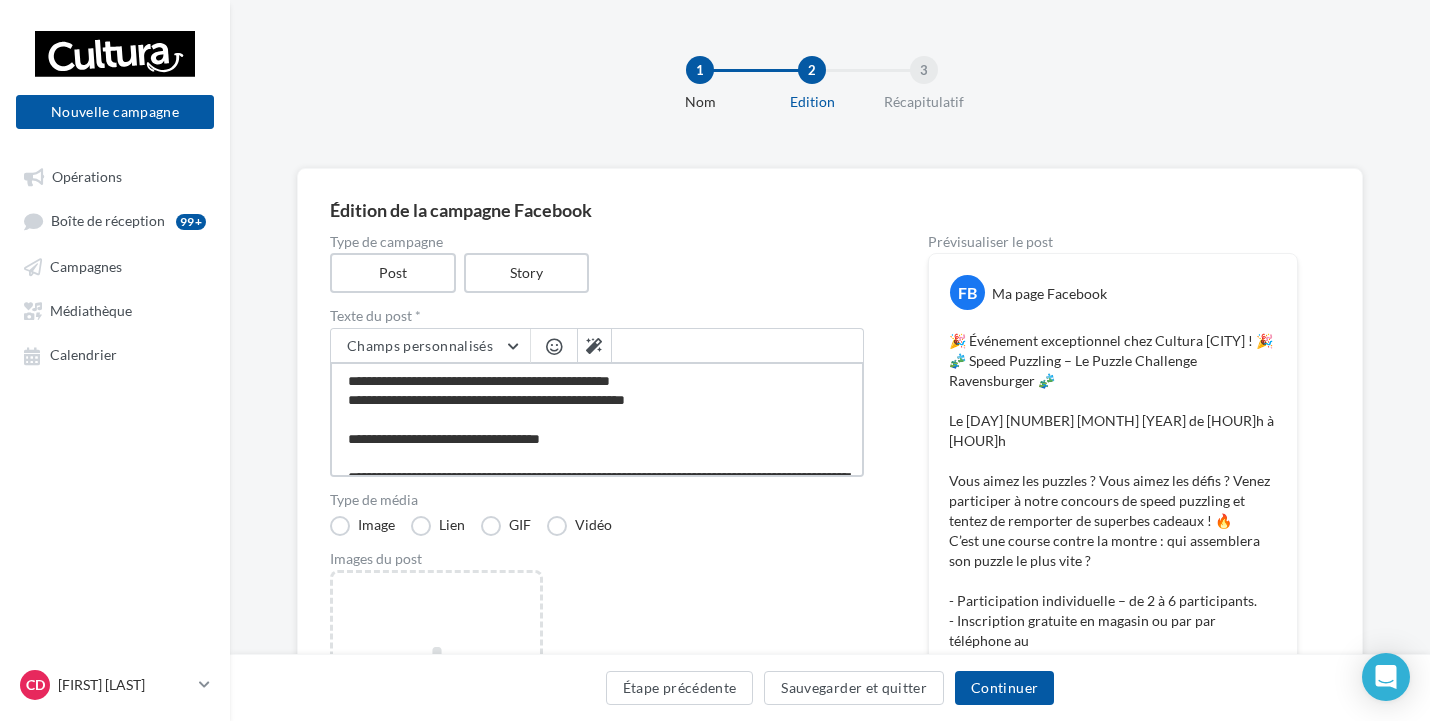 drag, startPoint x: 660, startPoint y: 381, endPoint x: 601, endPoint y: 379, distance: 59.03389 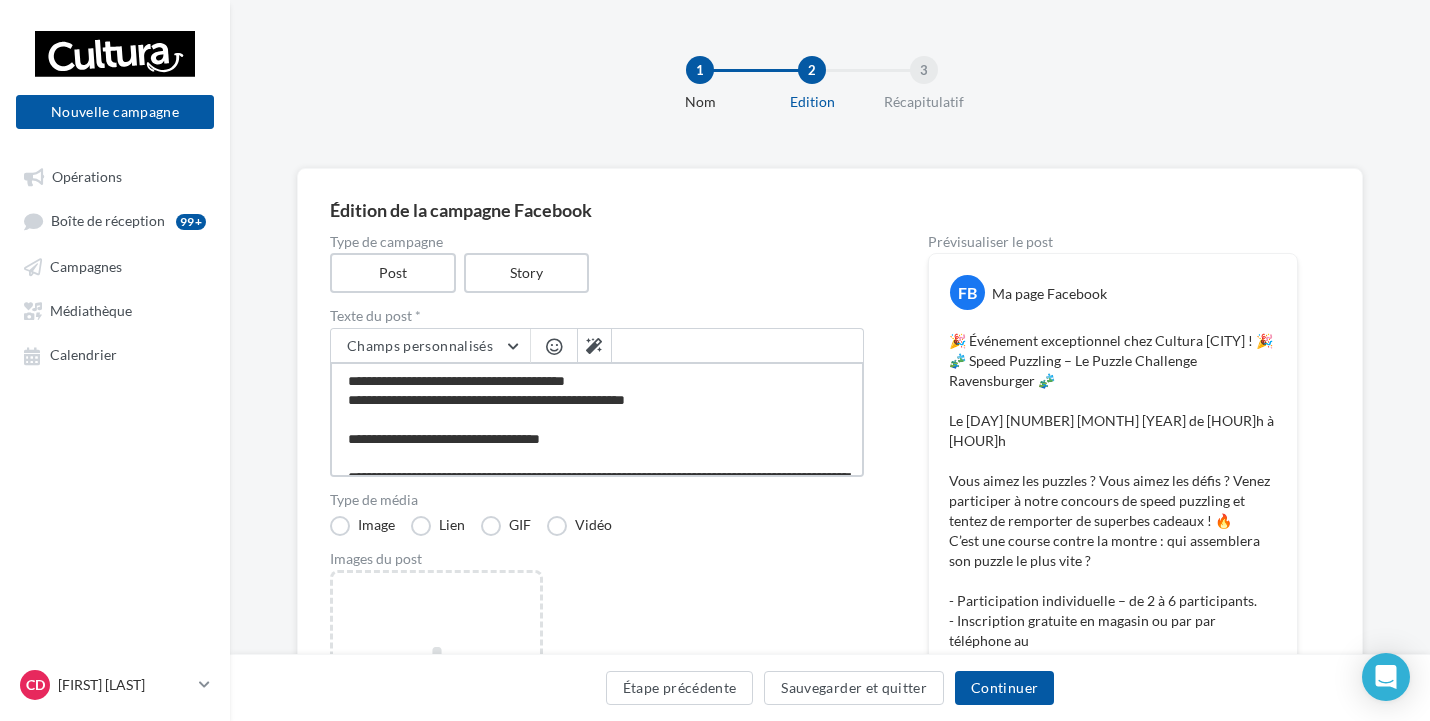 type on "**********" 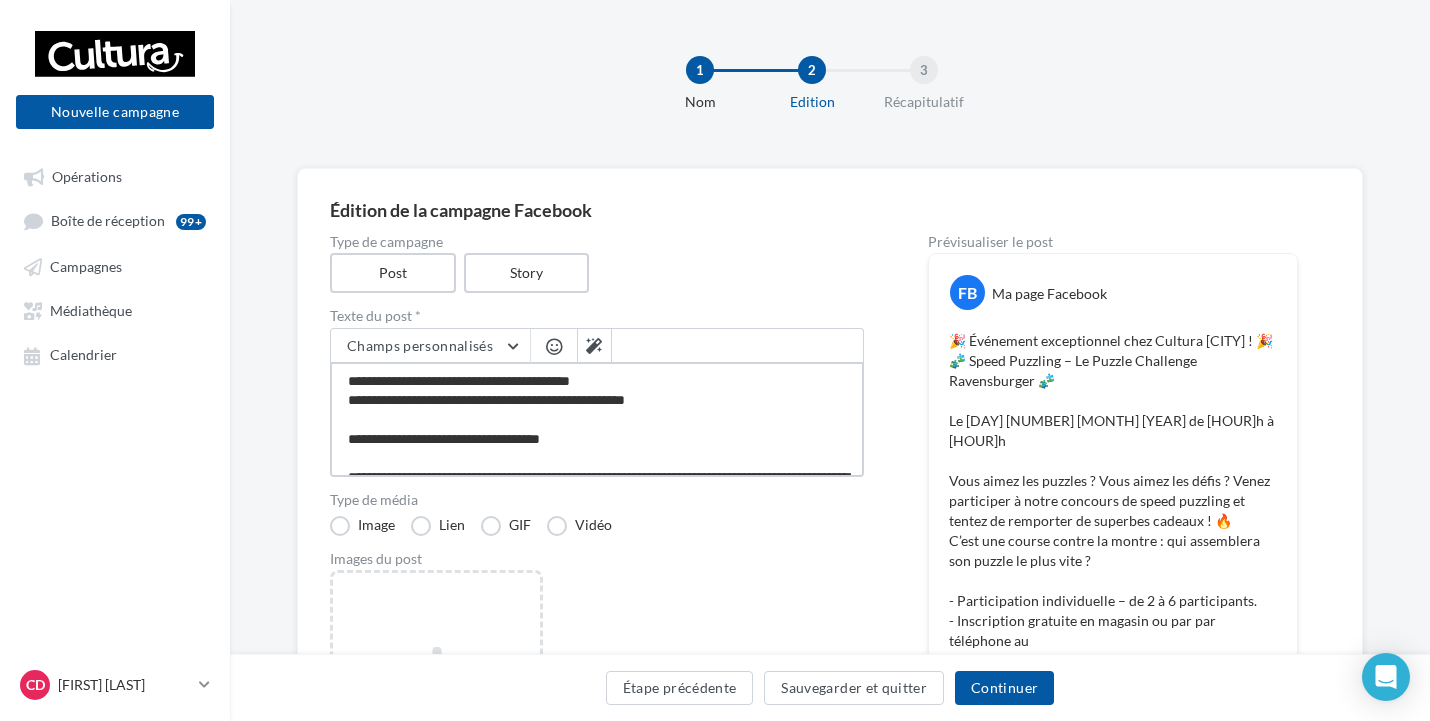 type on "**********" 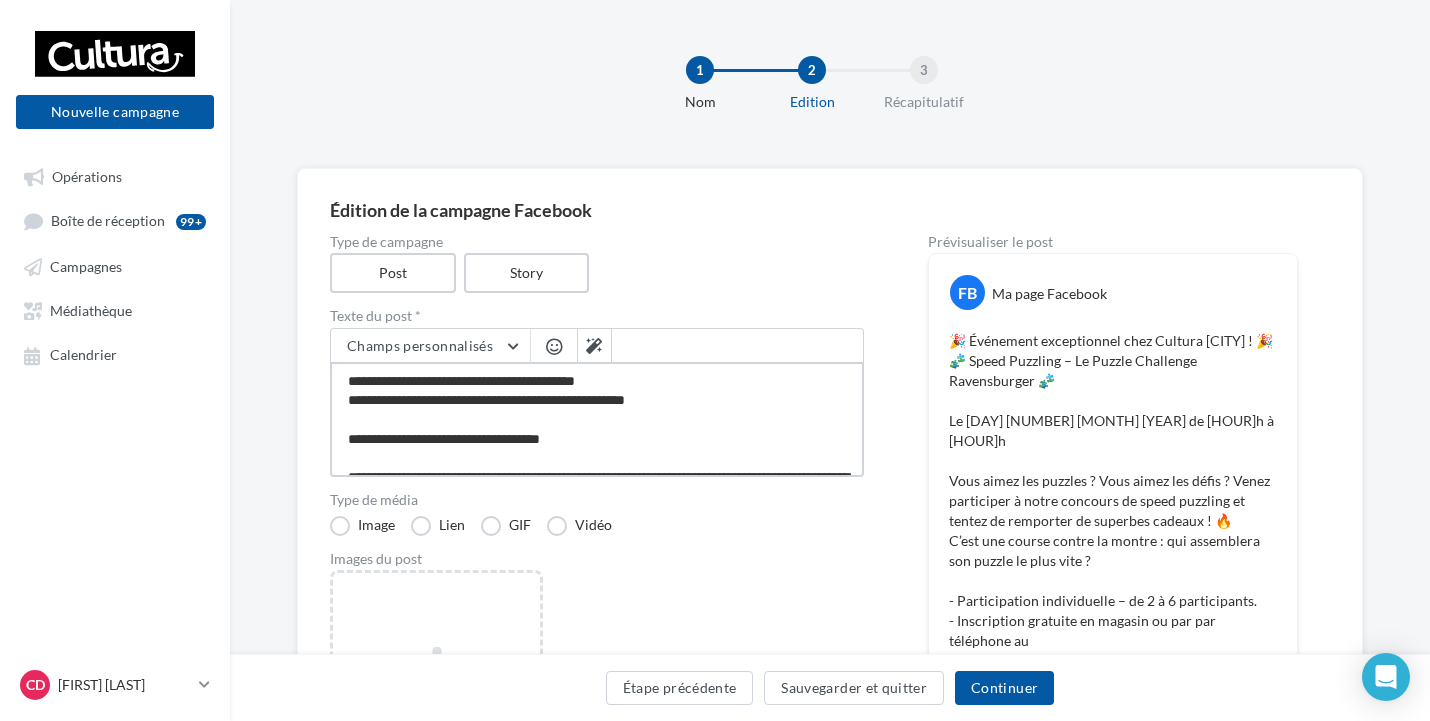 type on "**********" 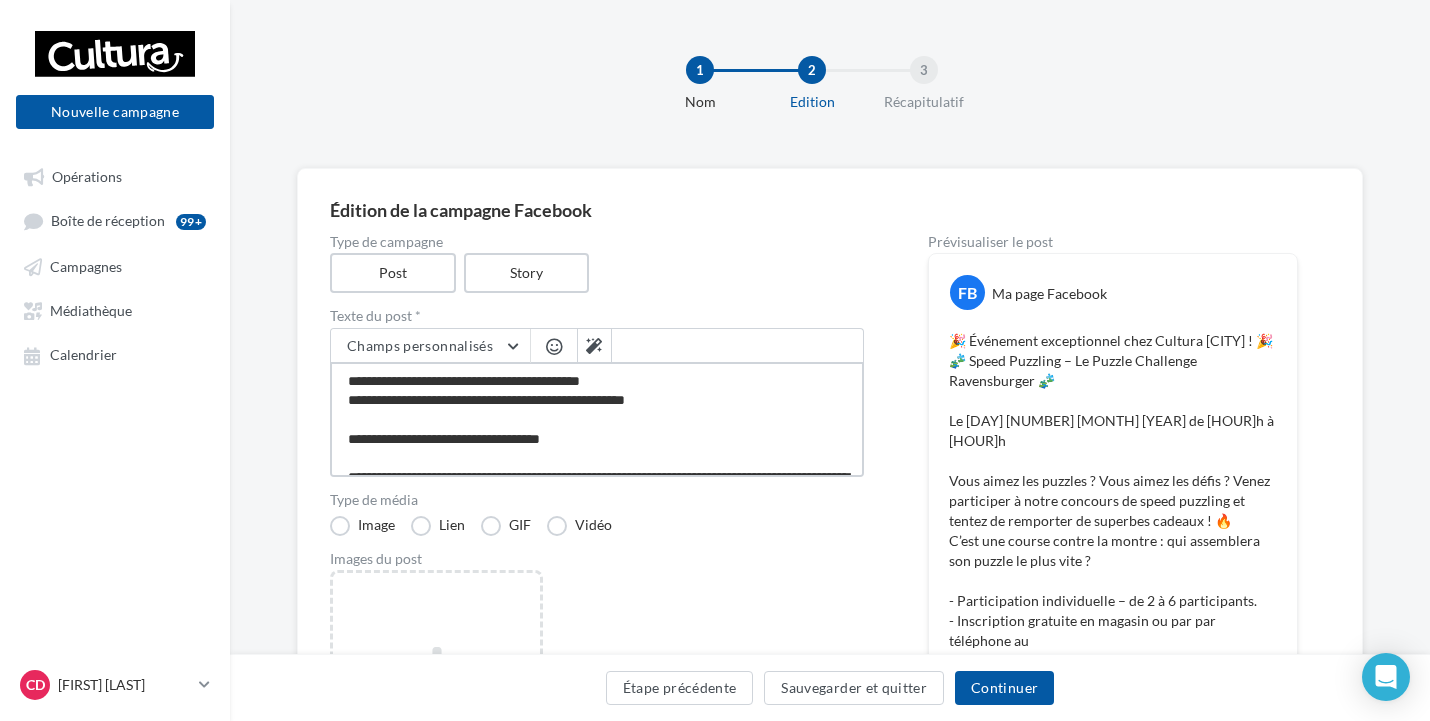 type on "**********" 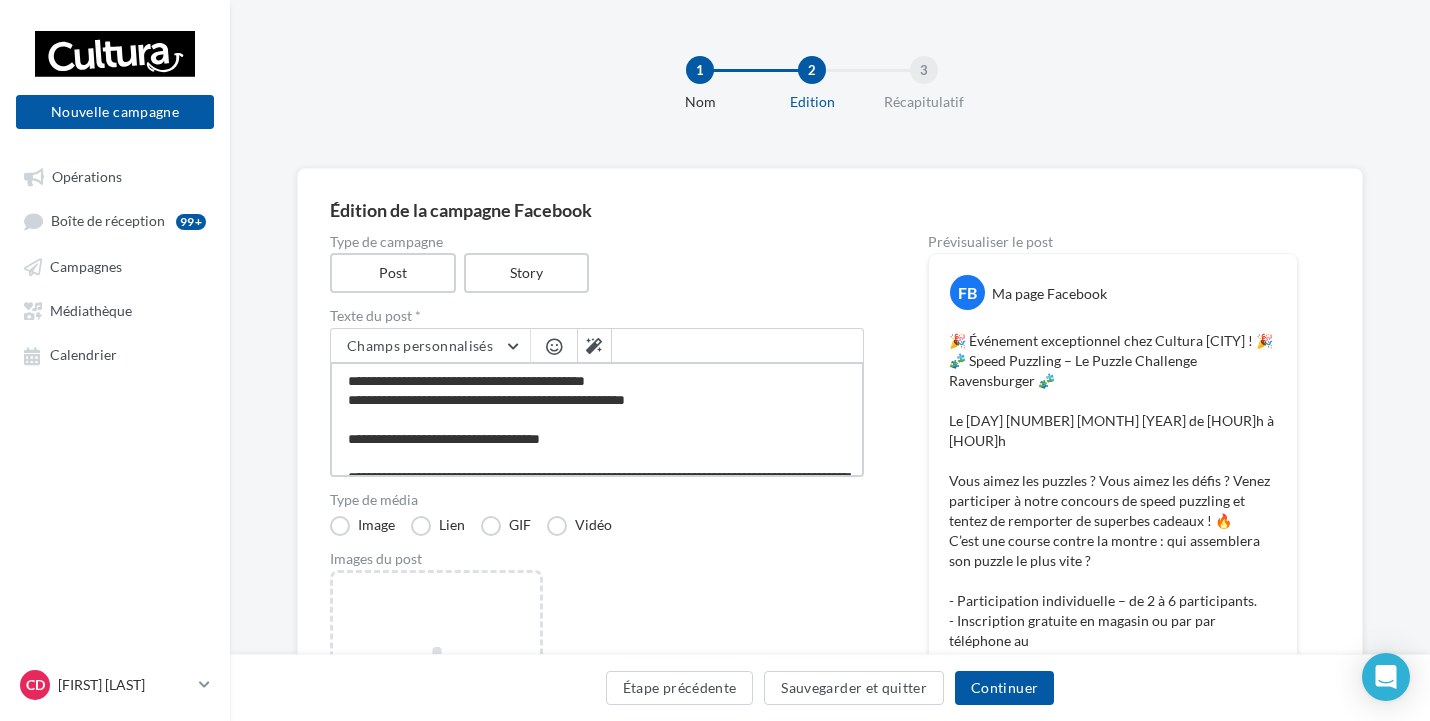 type on "**********" 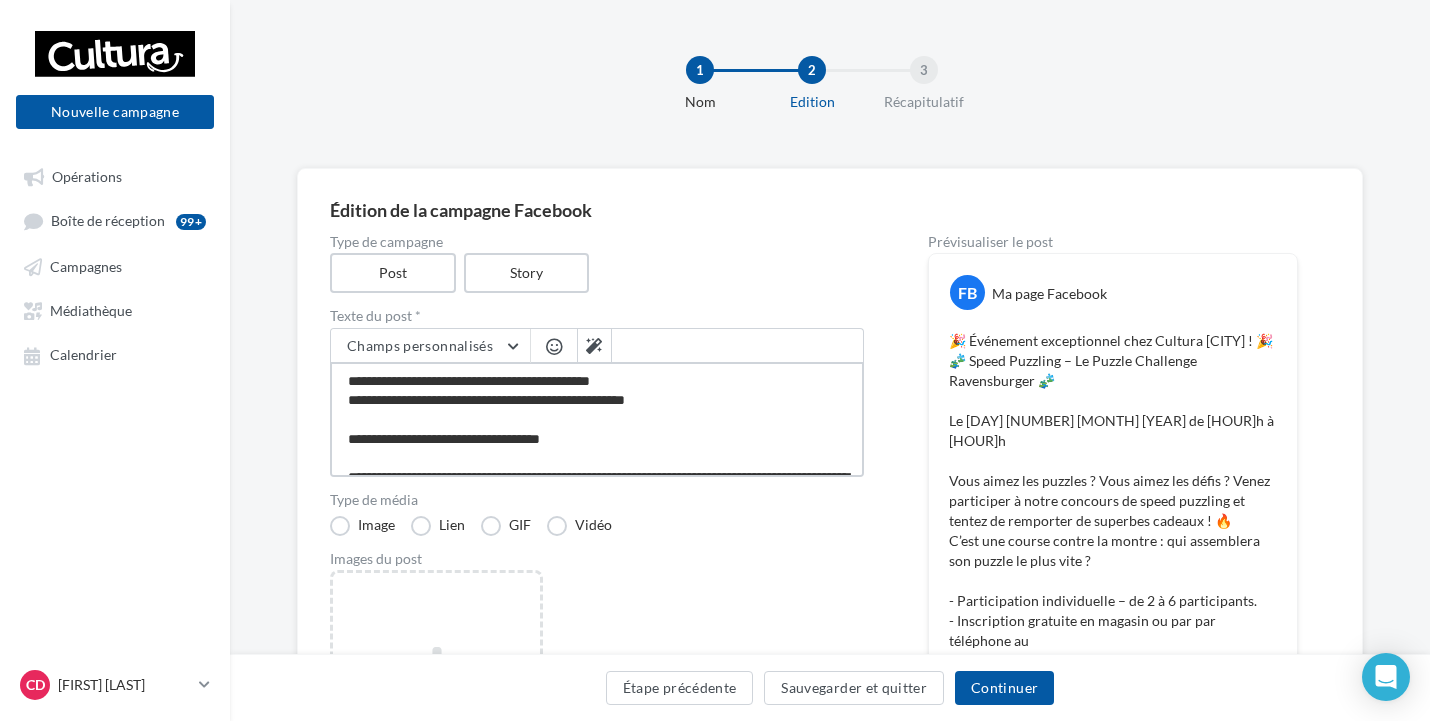 type on "**********" 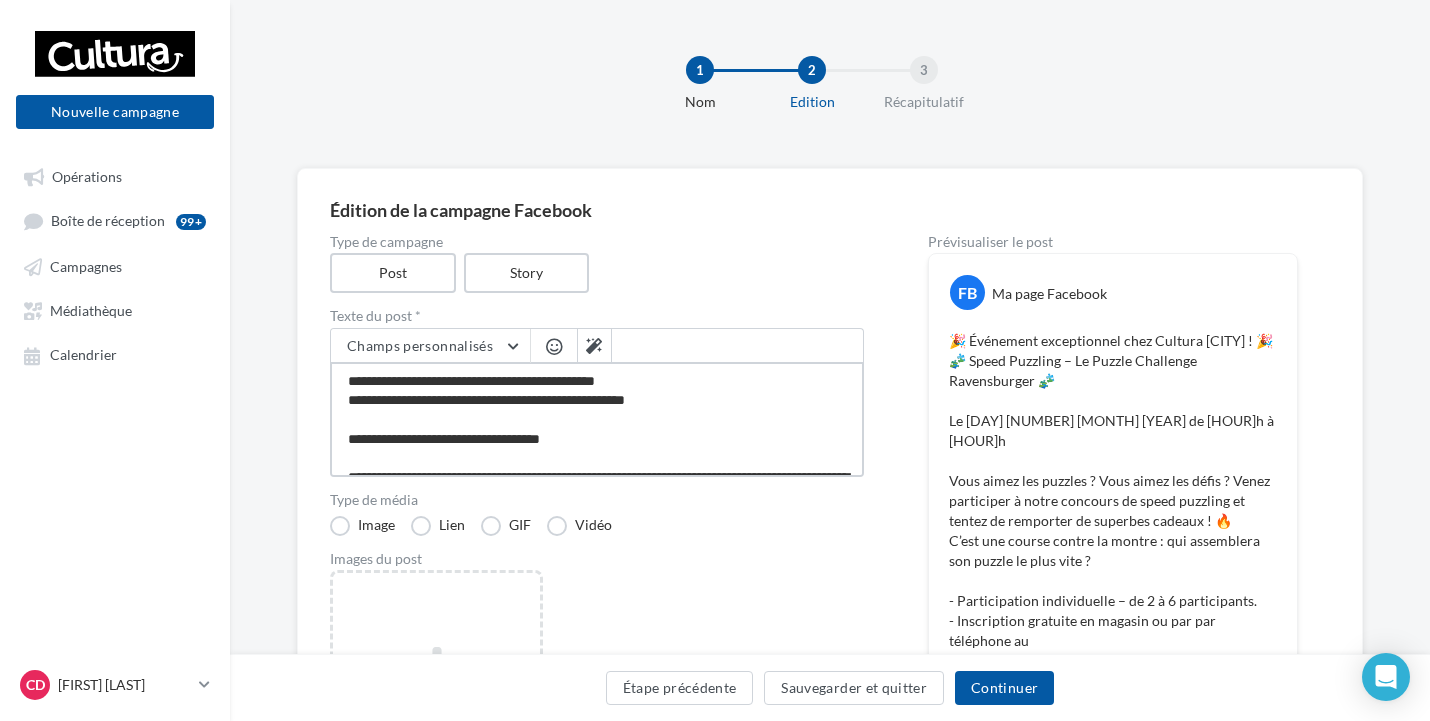 type on "**********" 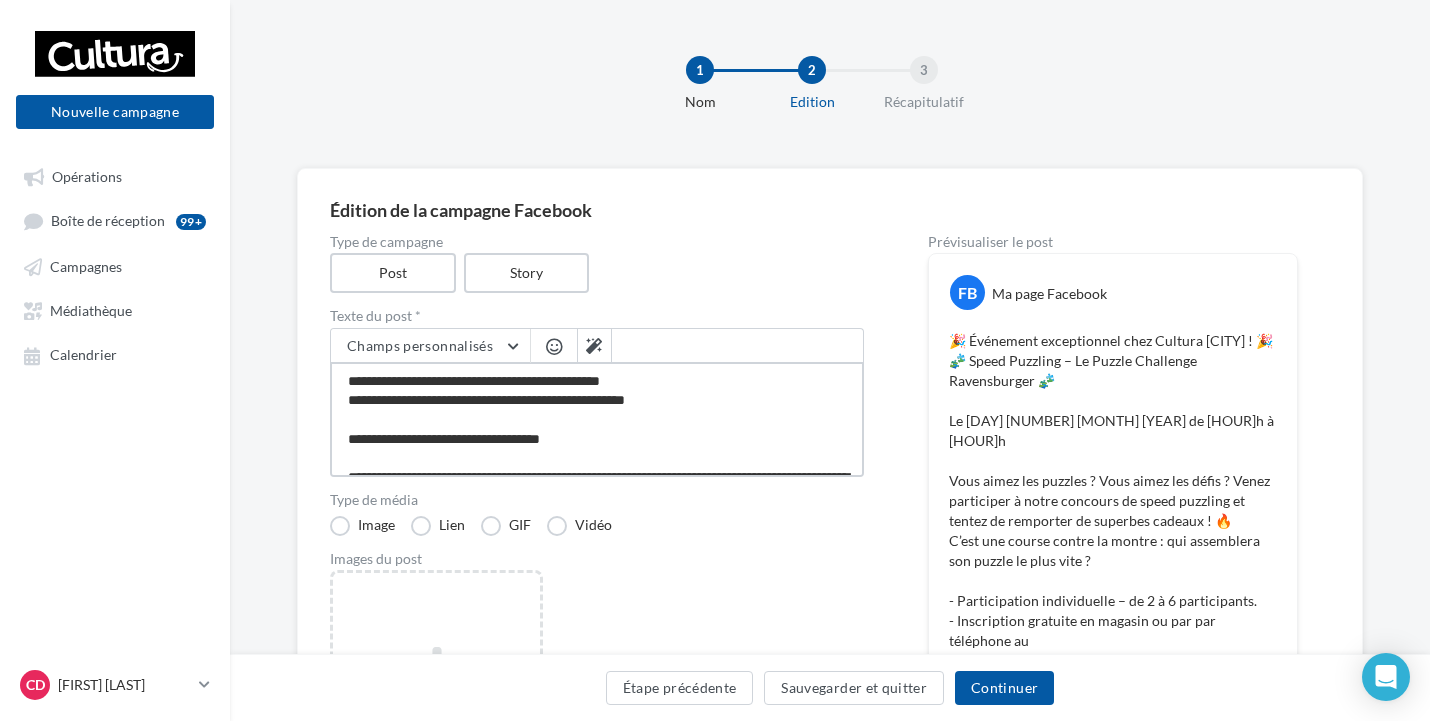 type on "**********" 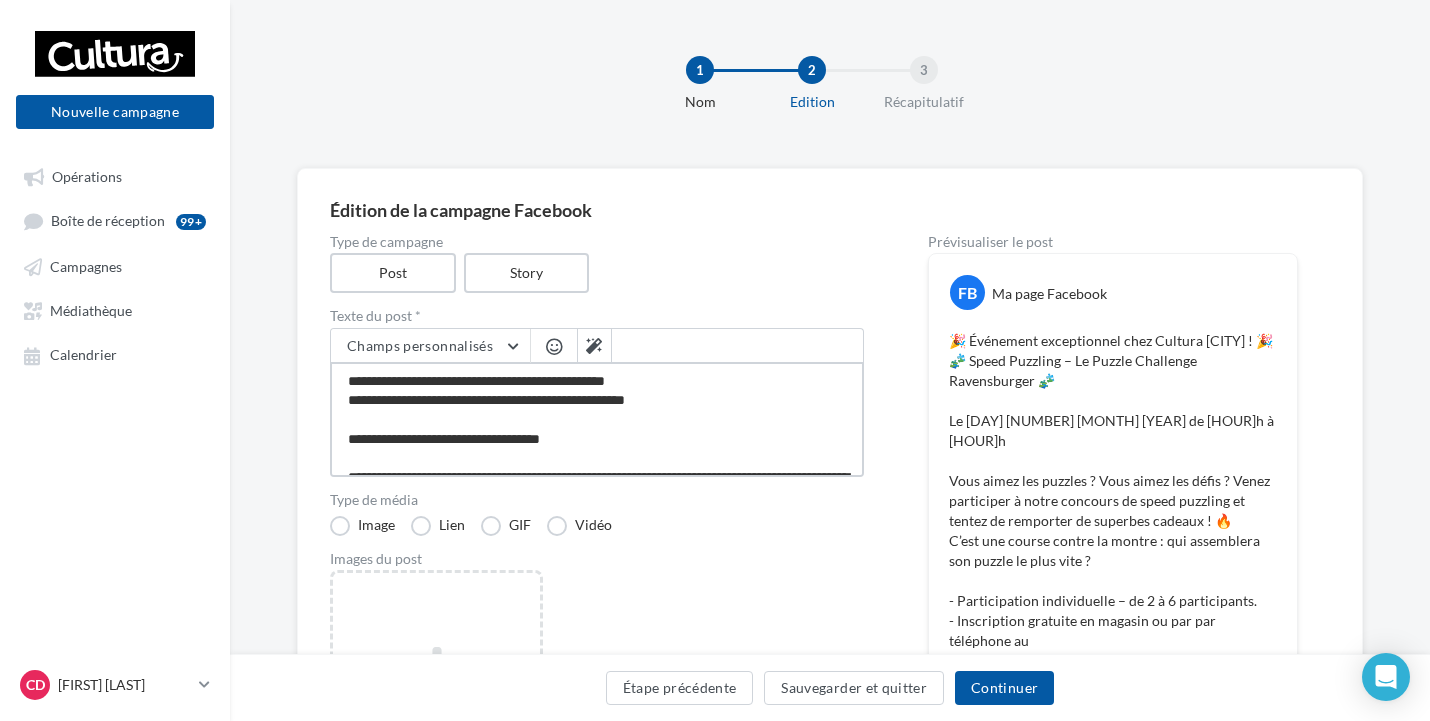 type on "**********" 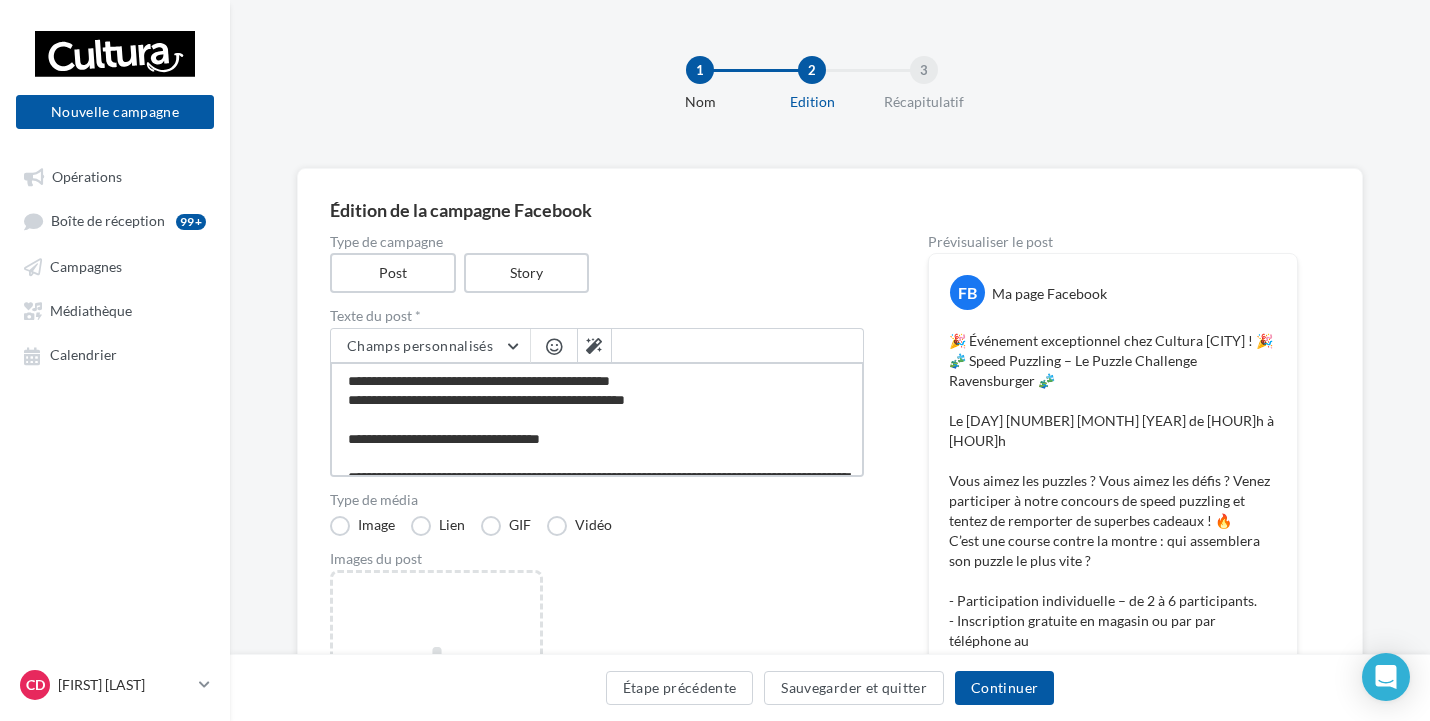 type on "**********" 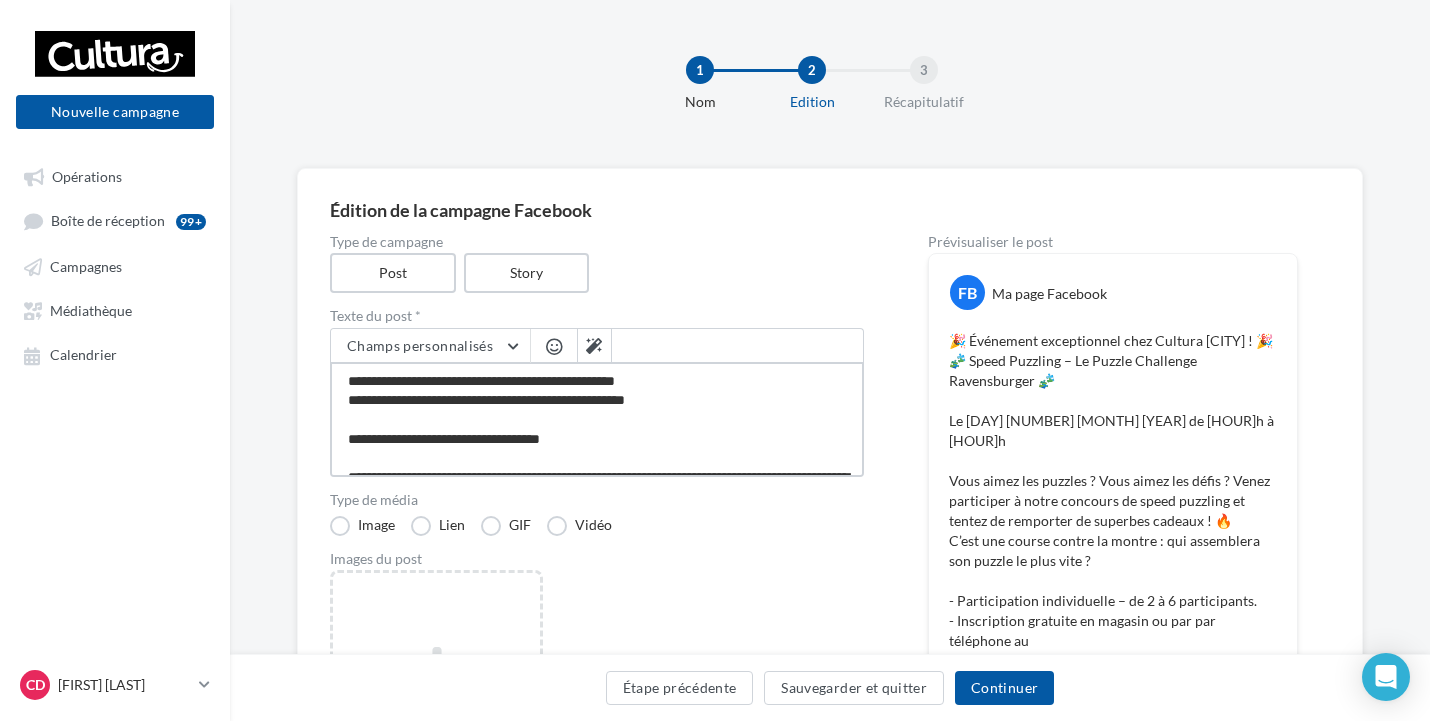 type on "**********" 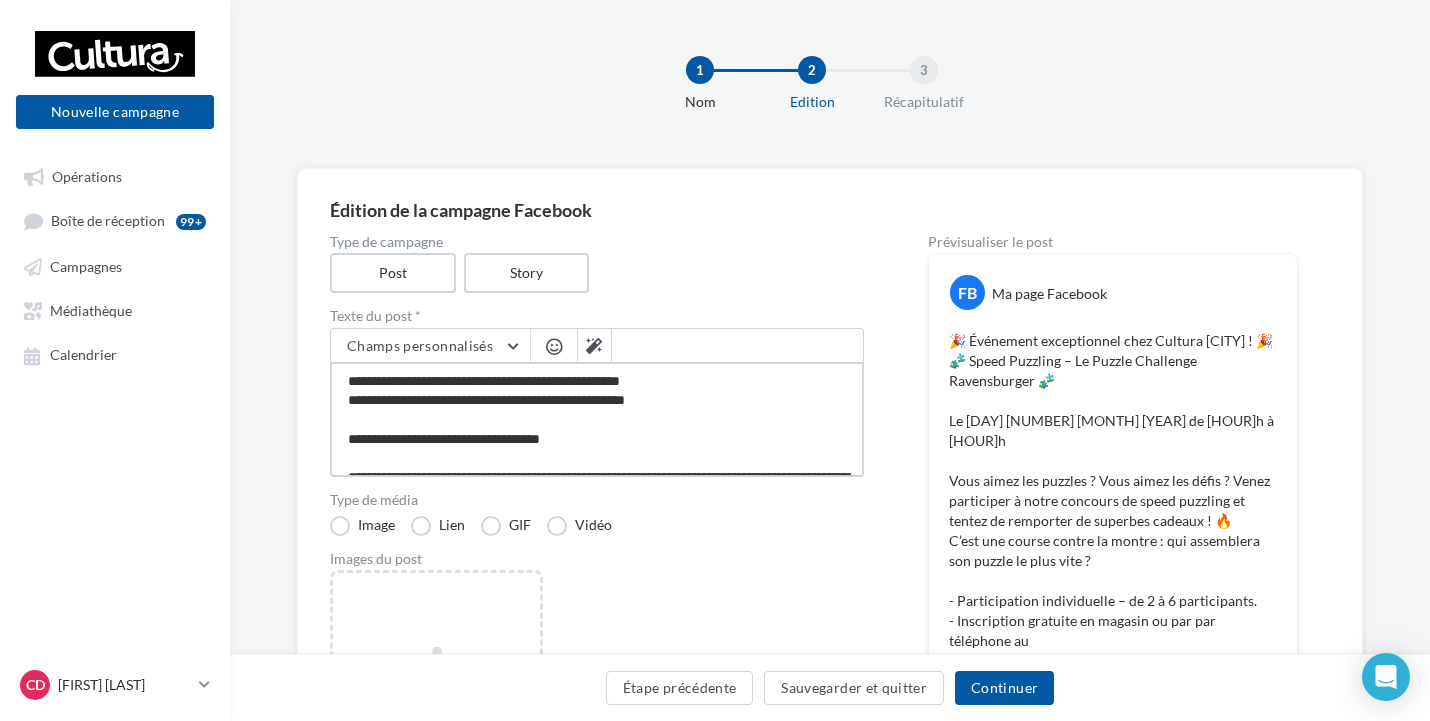 click on "**********" at bounding box center [597, 419] 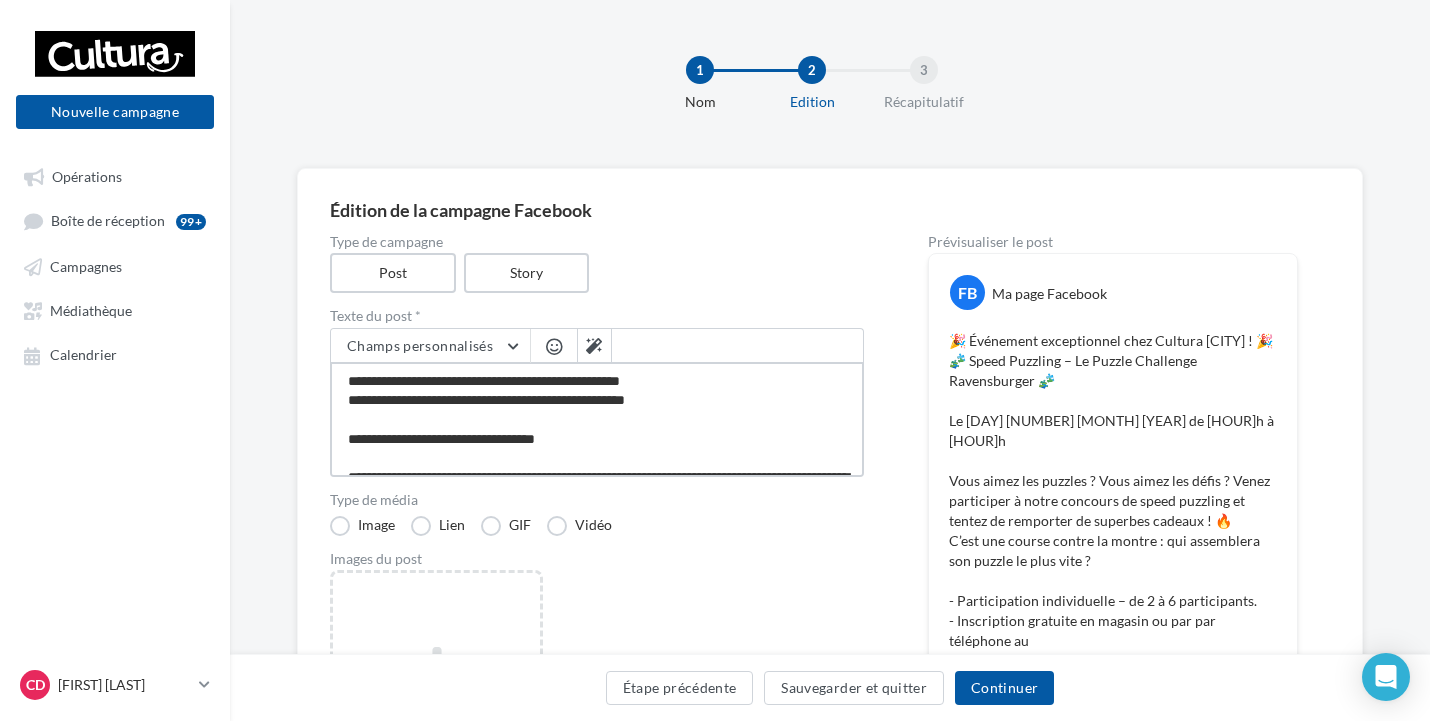 type on "**********" 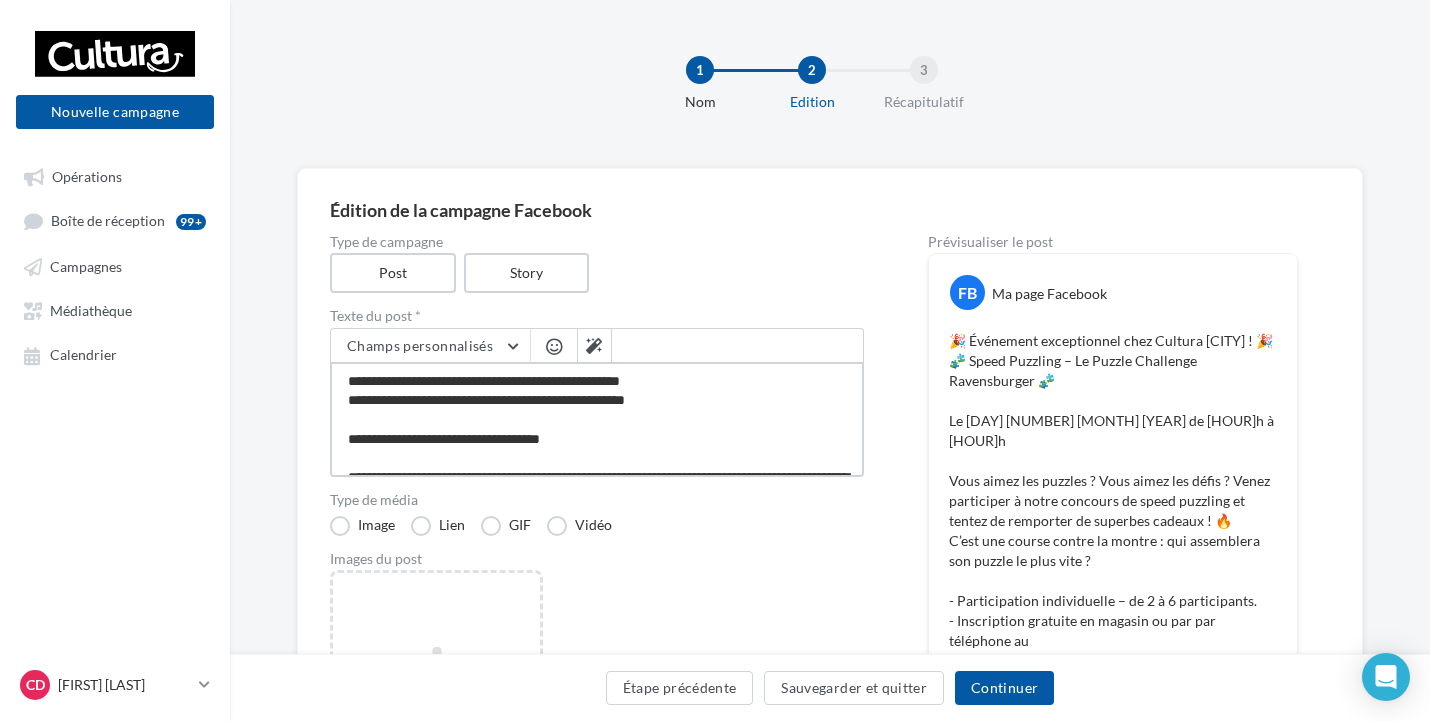 type on "**********" 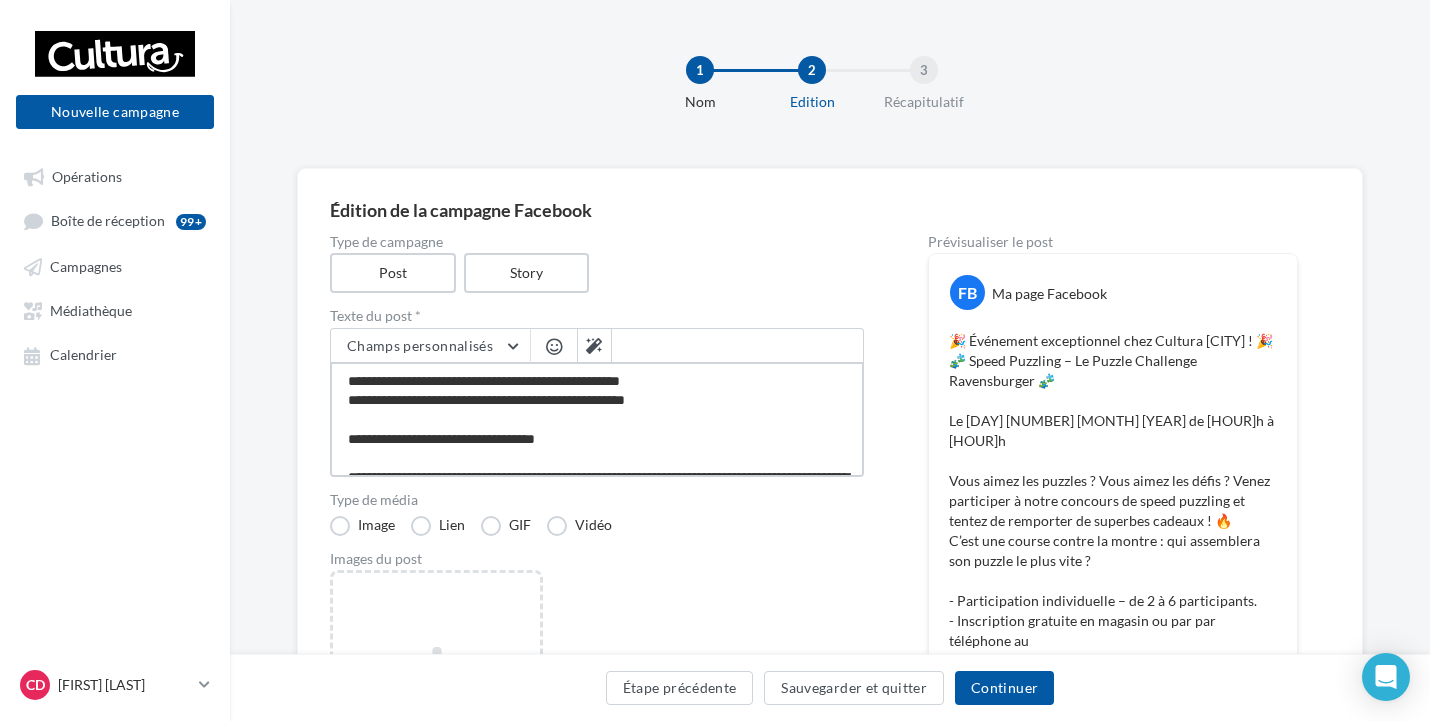 type on "**********" 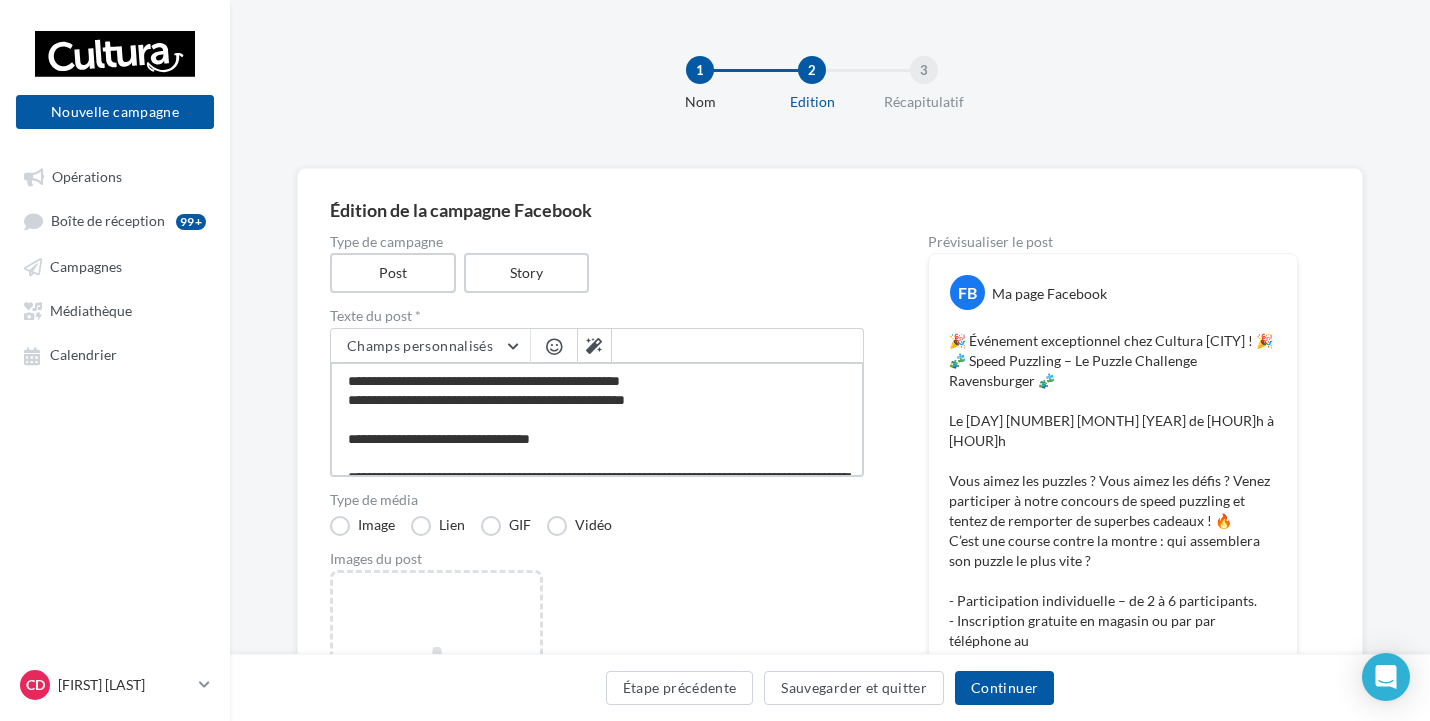 type on "**********" 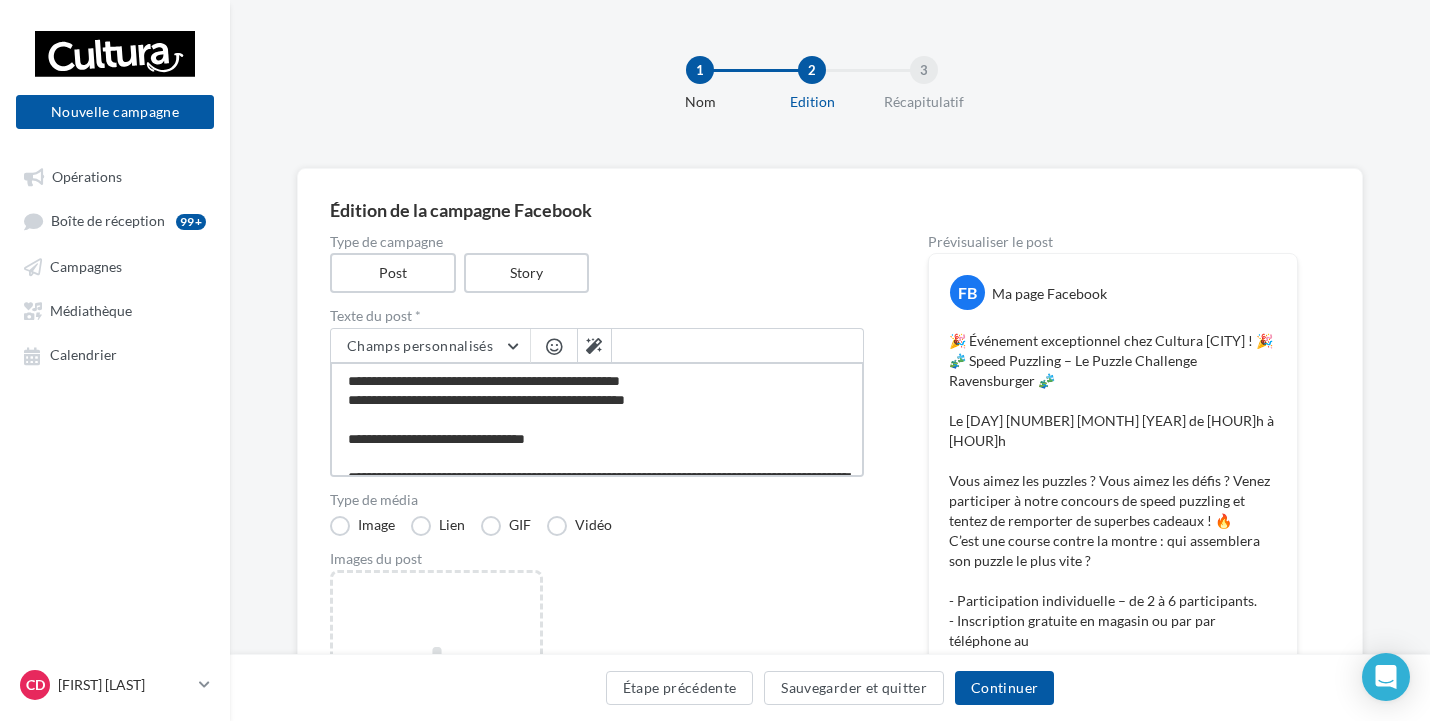 type on "**********" 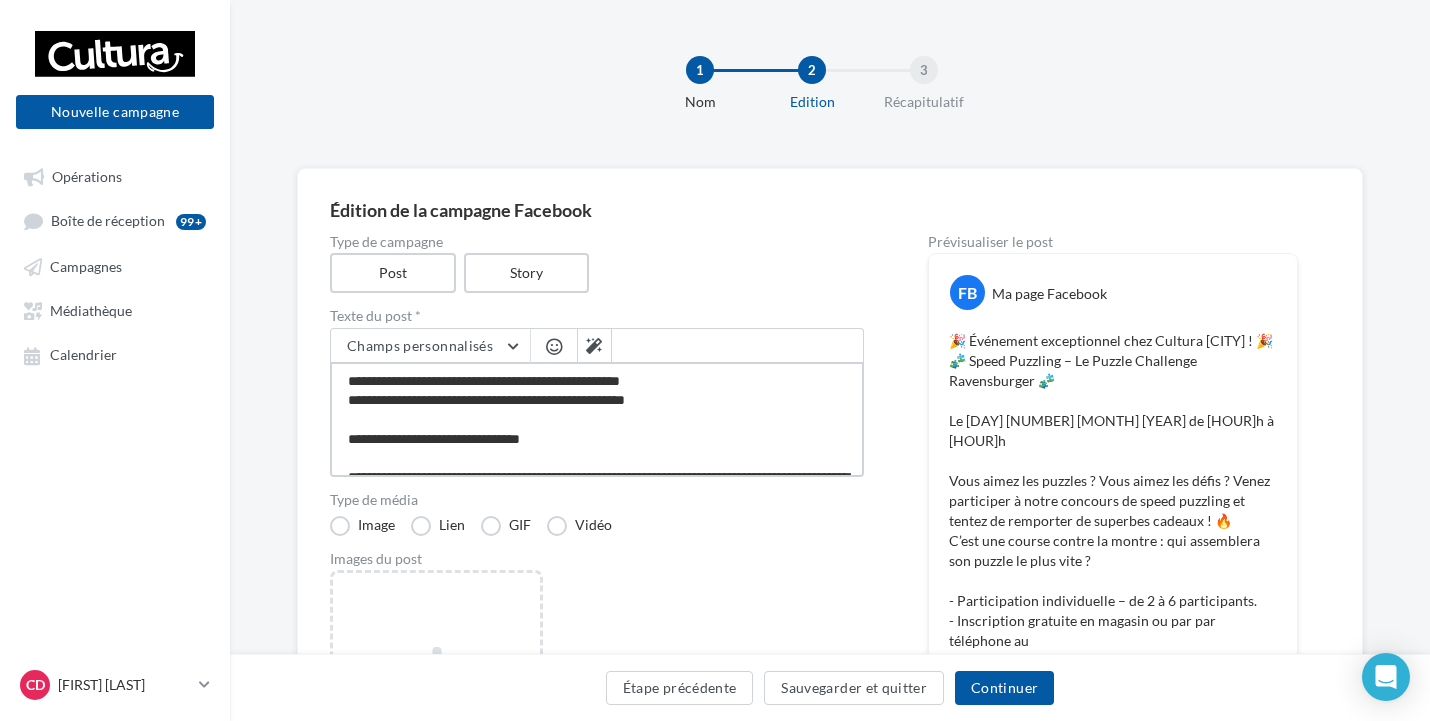 type on "**********" 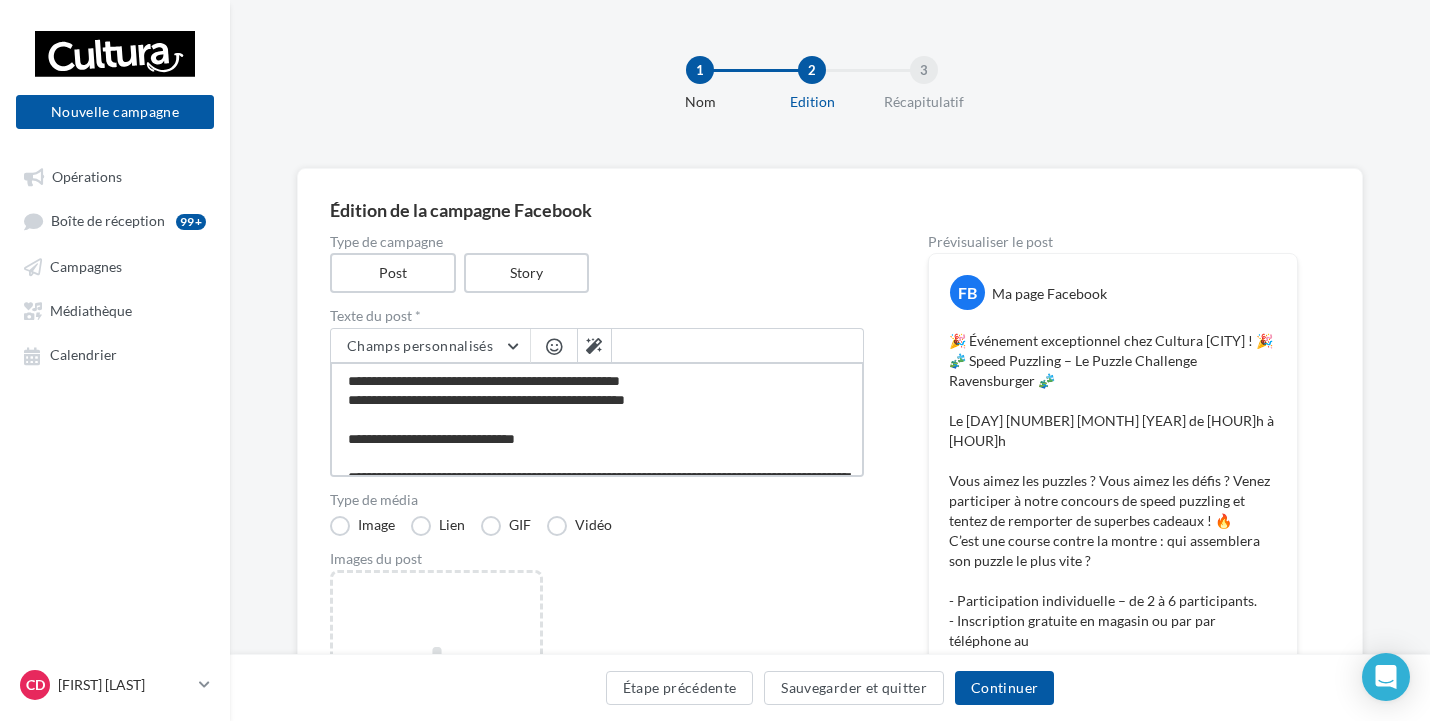 type on "**********" 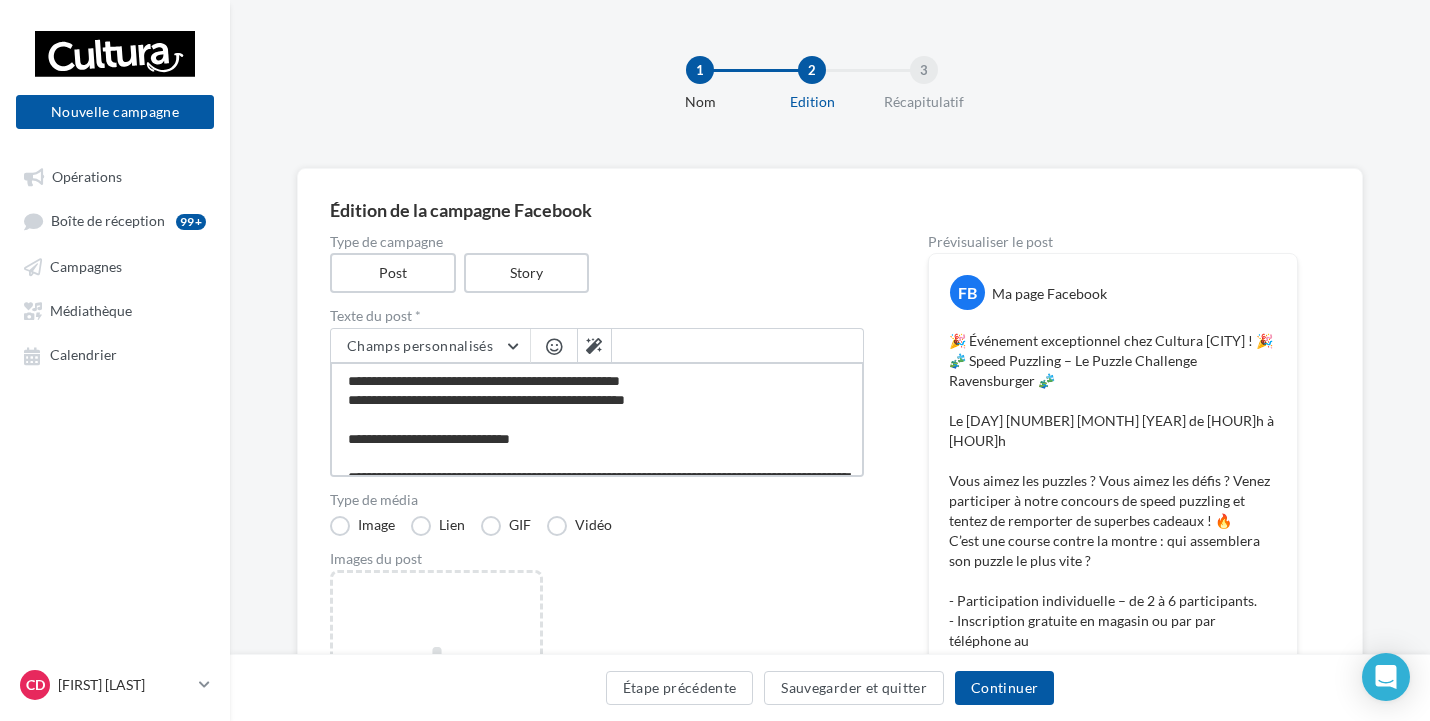 type on "**********" 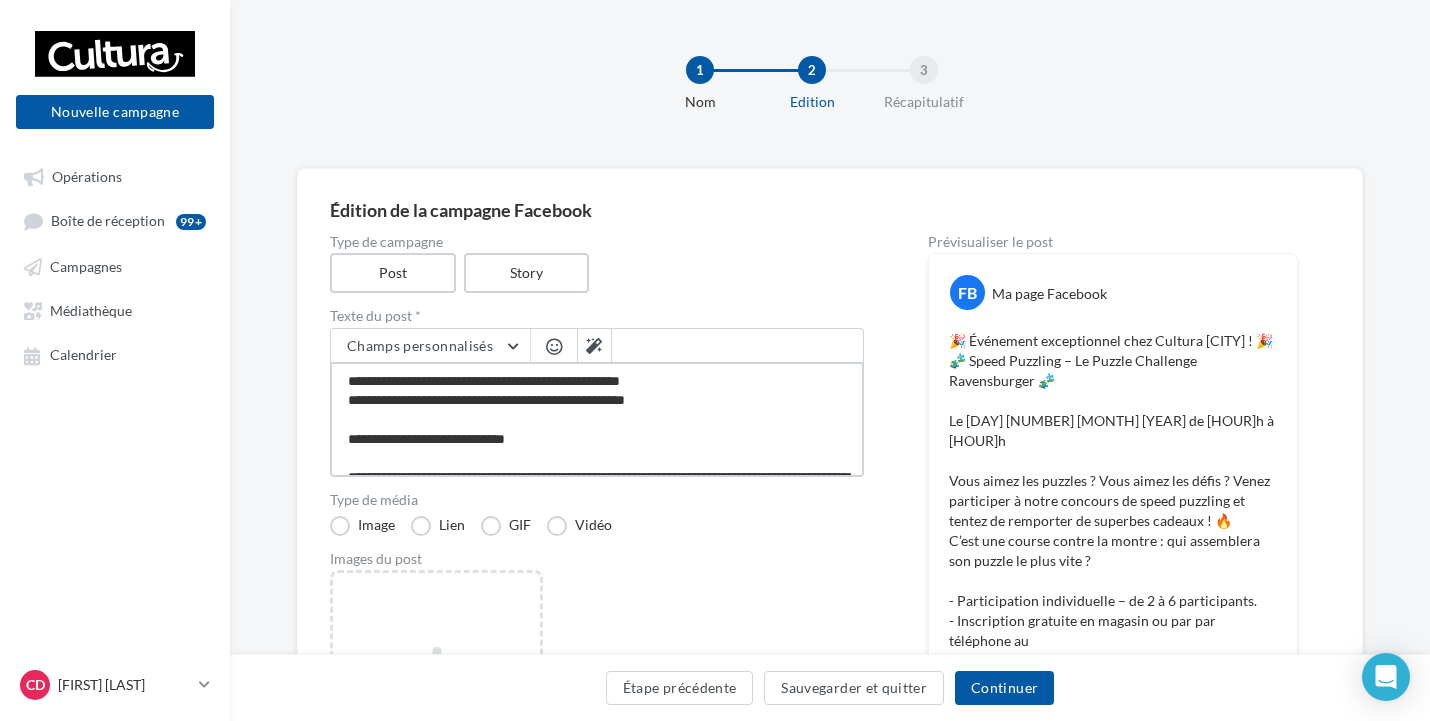 type on "**********" 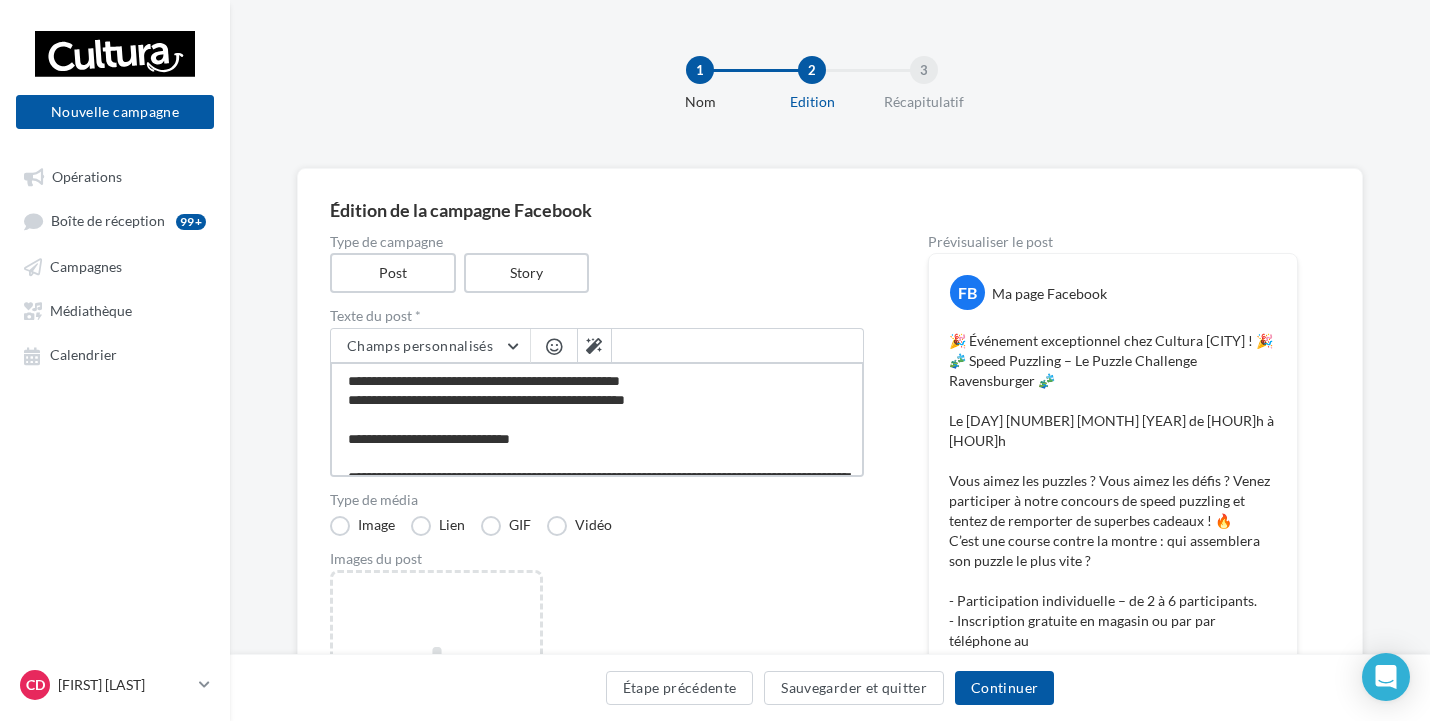 type on "**********" 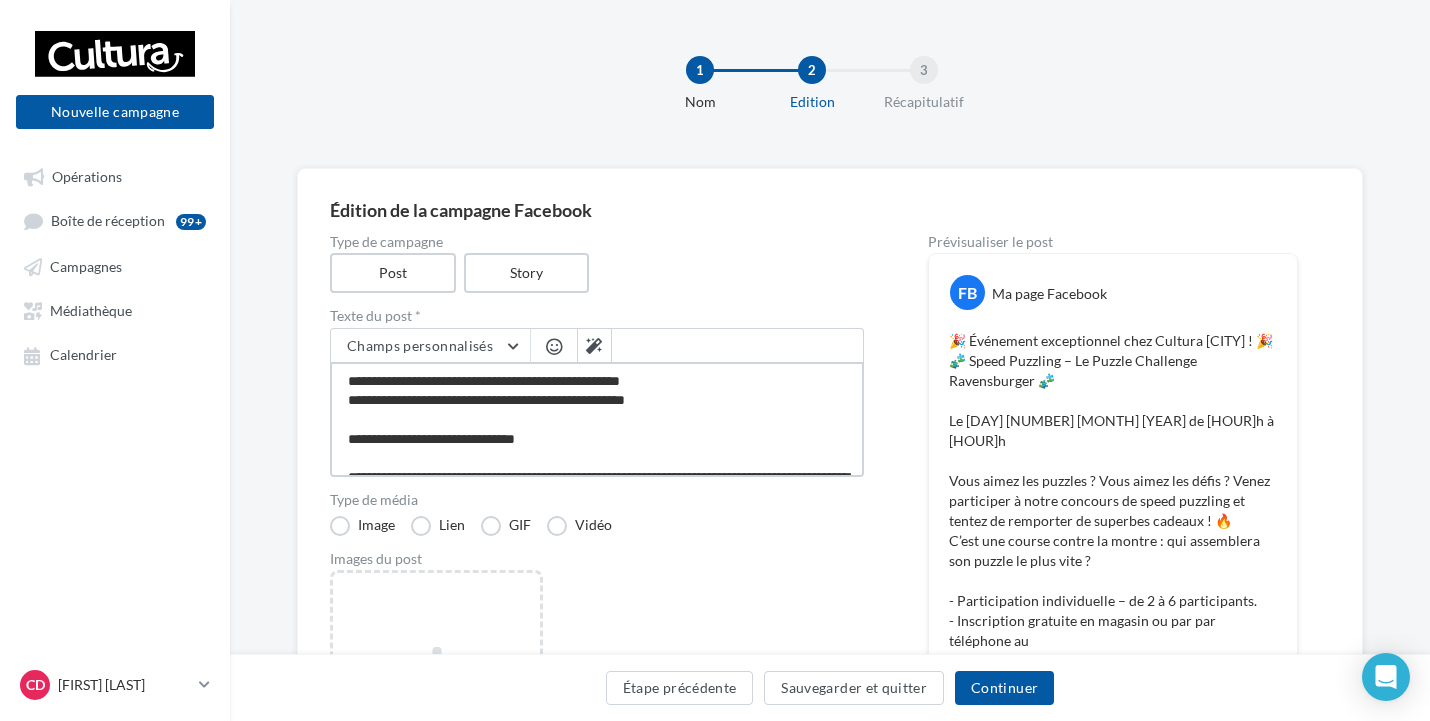 type on "**********" 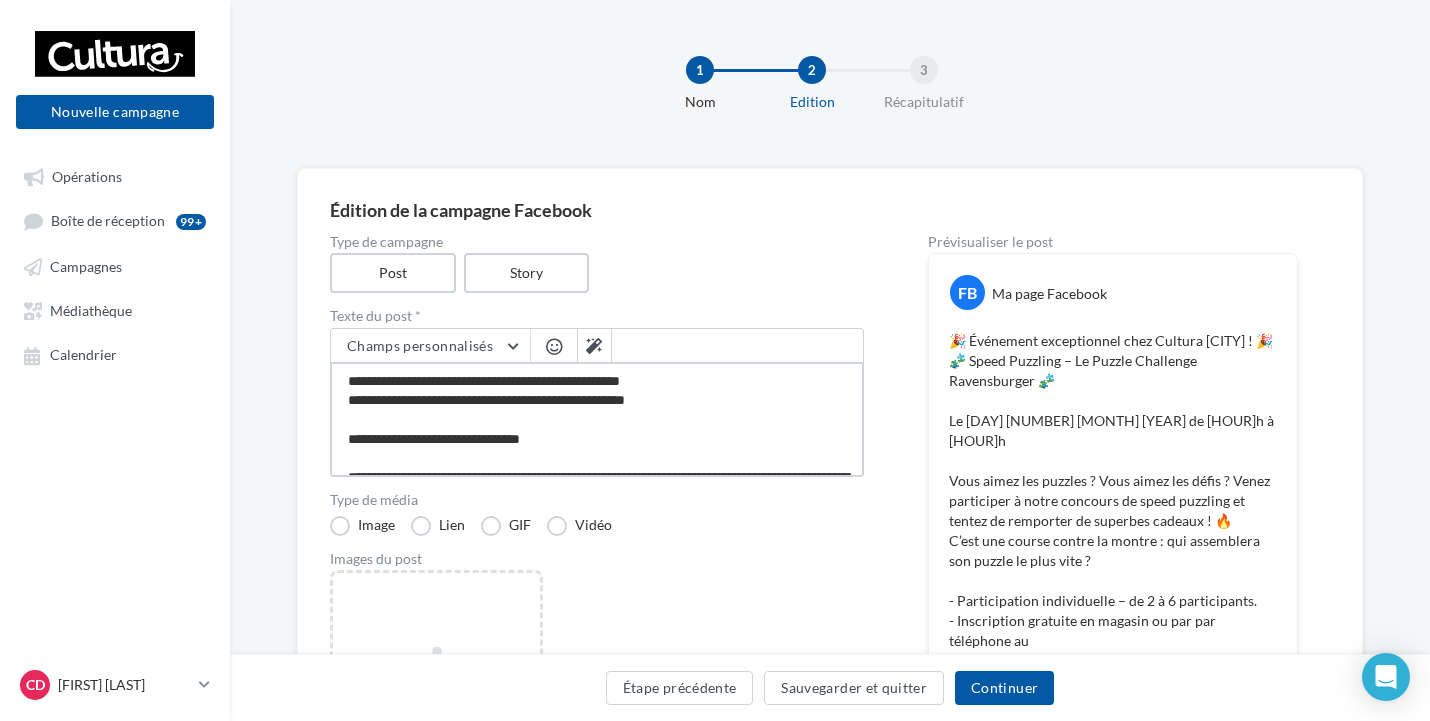 type on "**********" 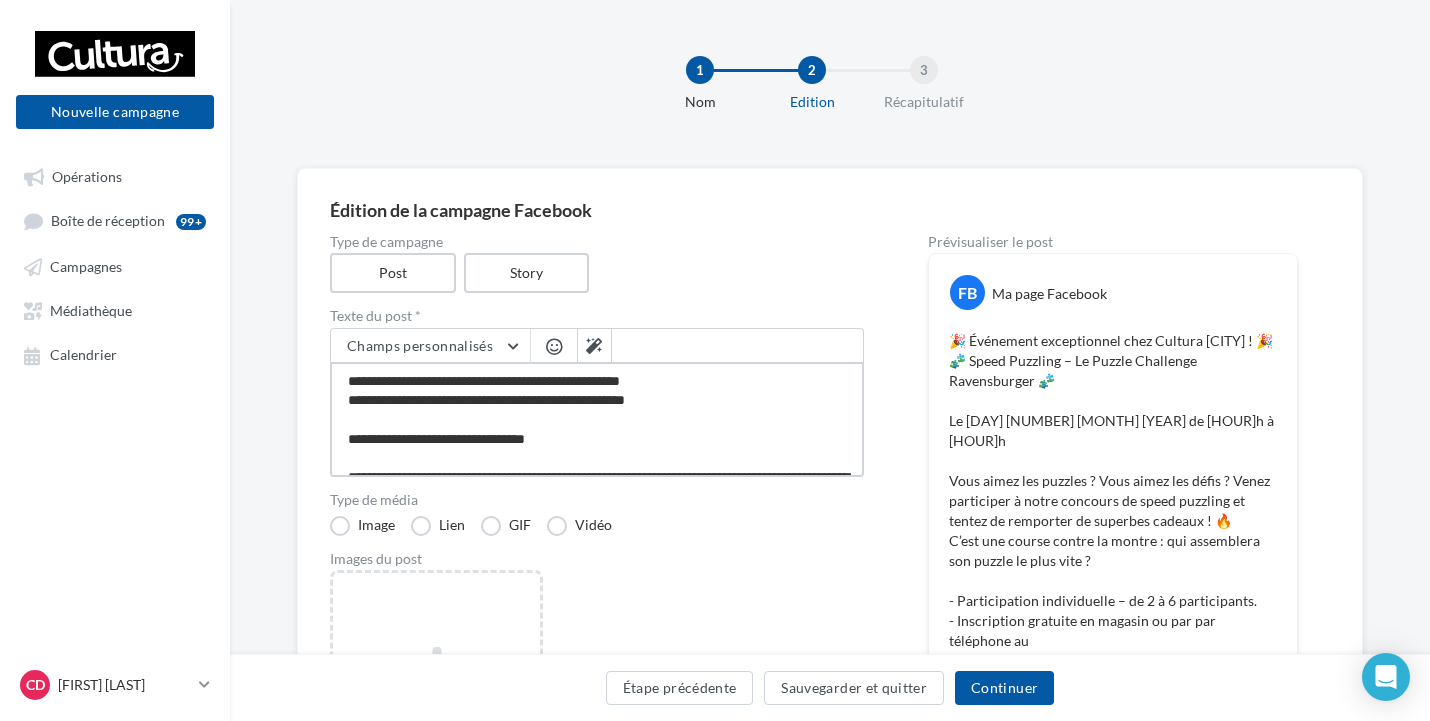 type on "**********" 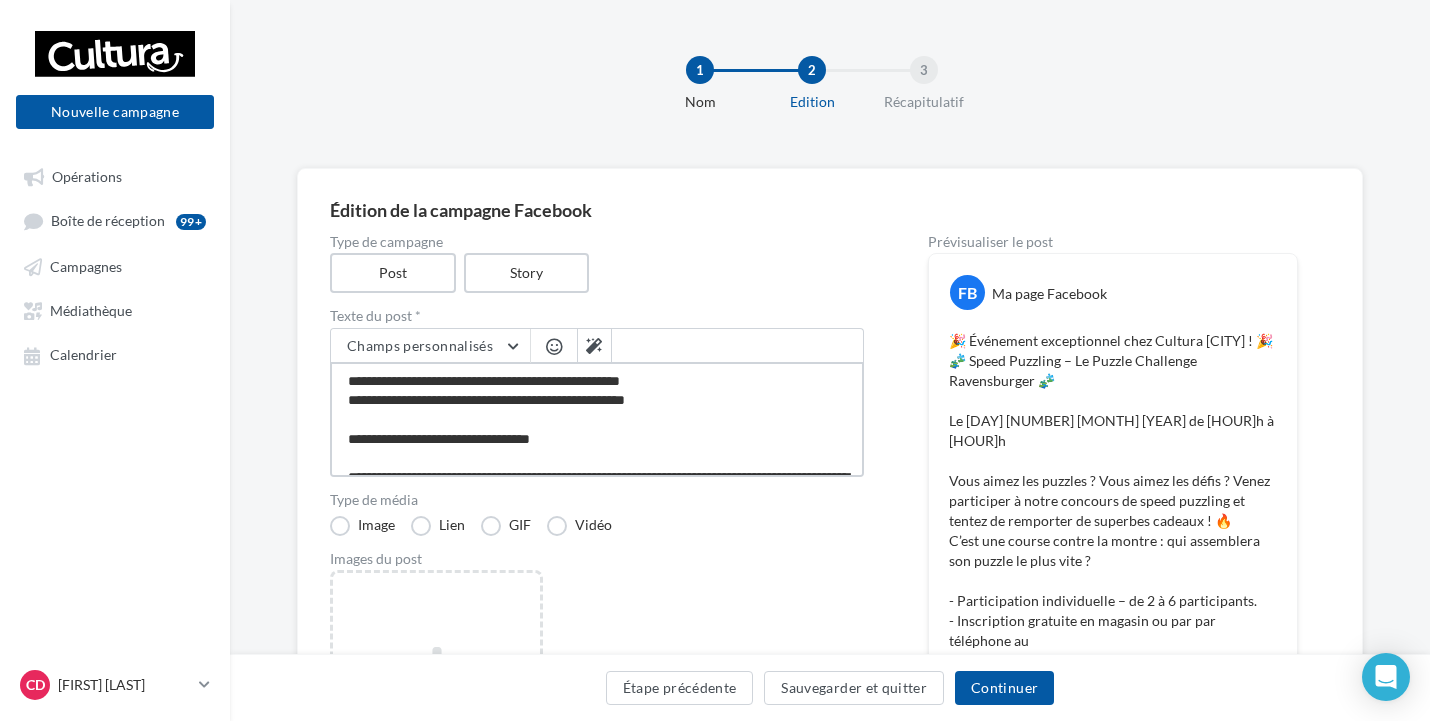 type on "**********" 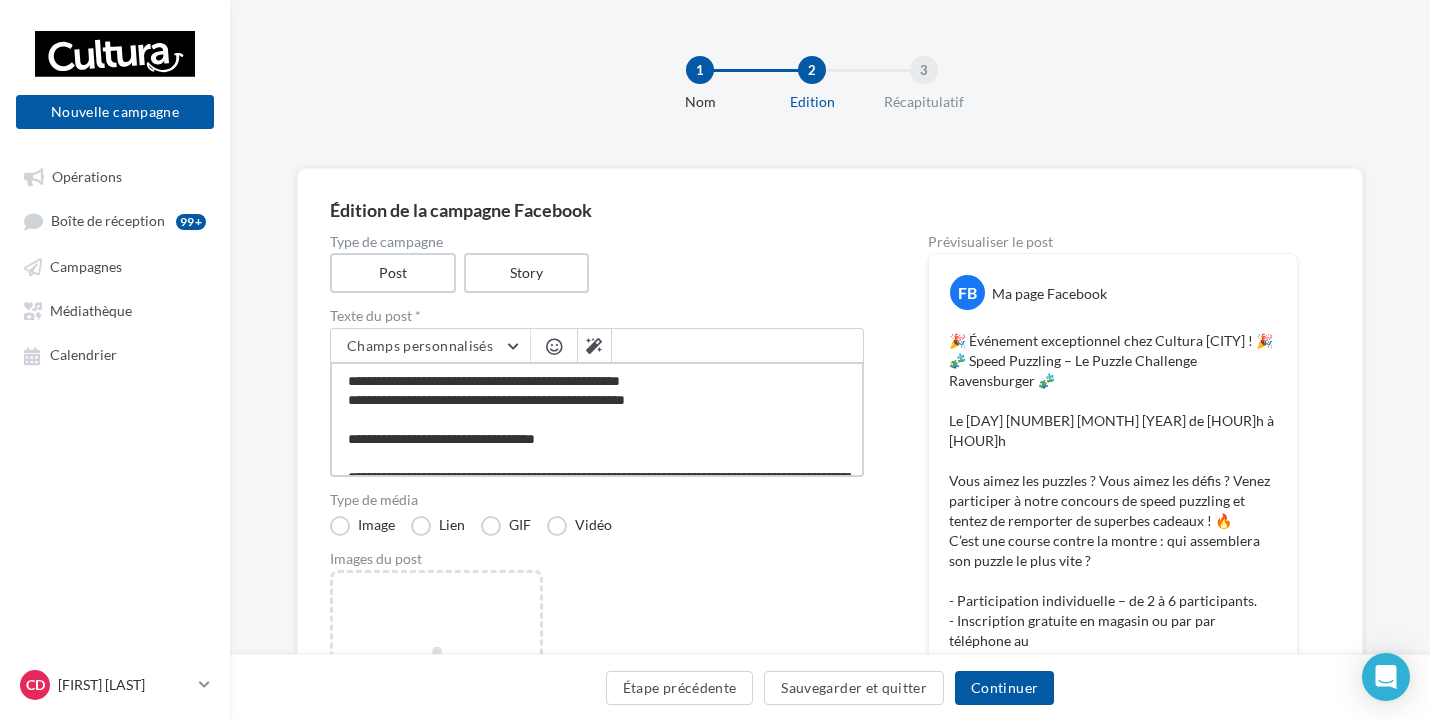 type on "**********" 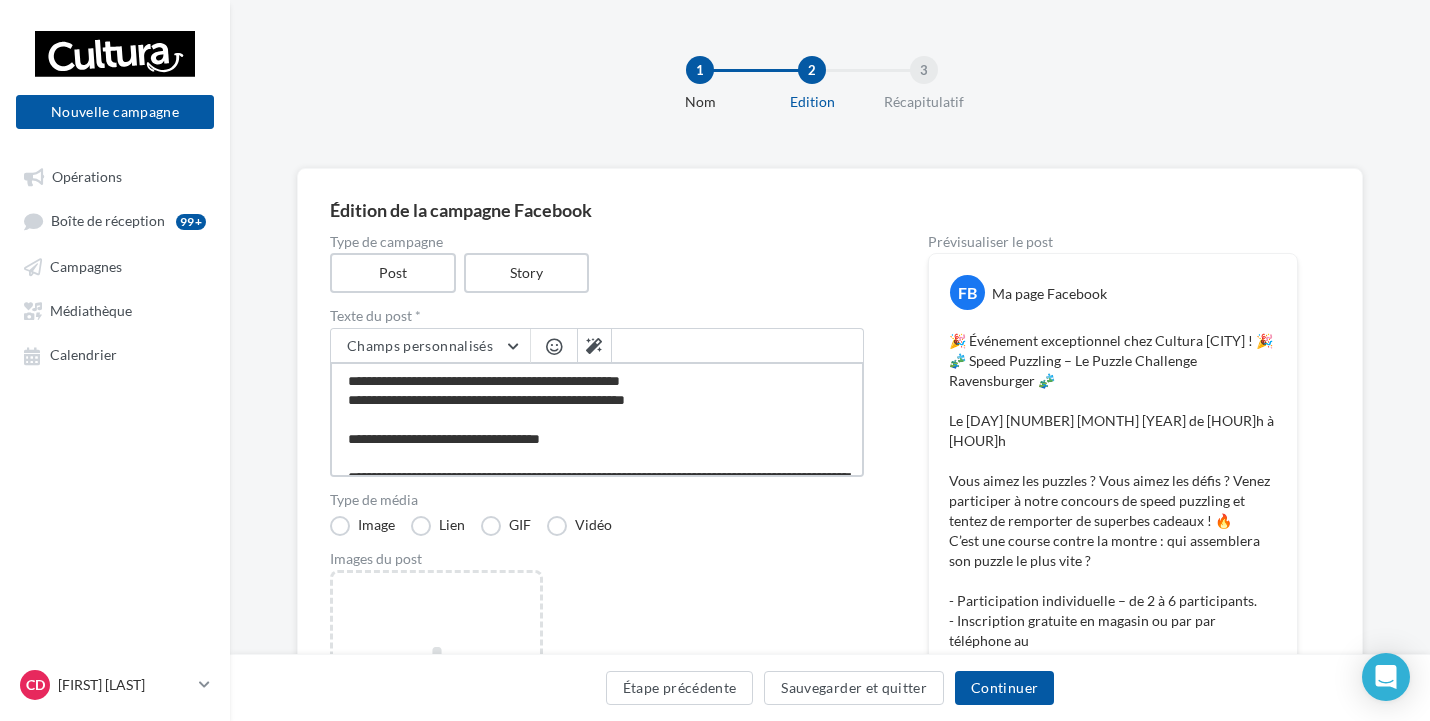type on "**********" 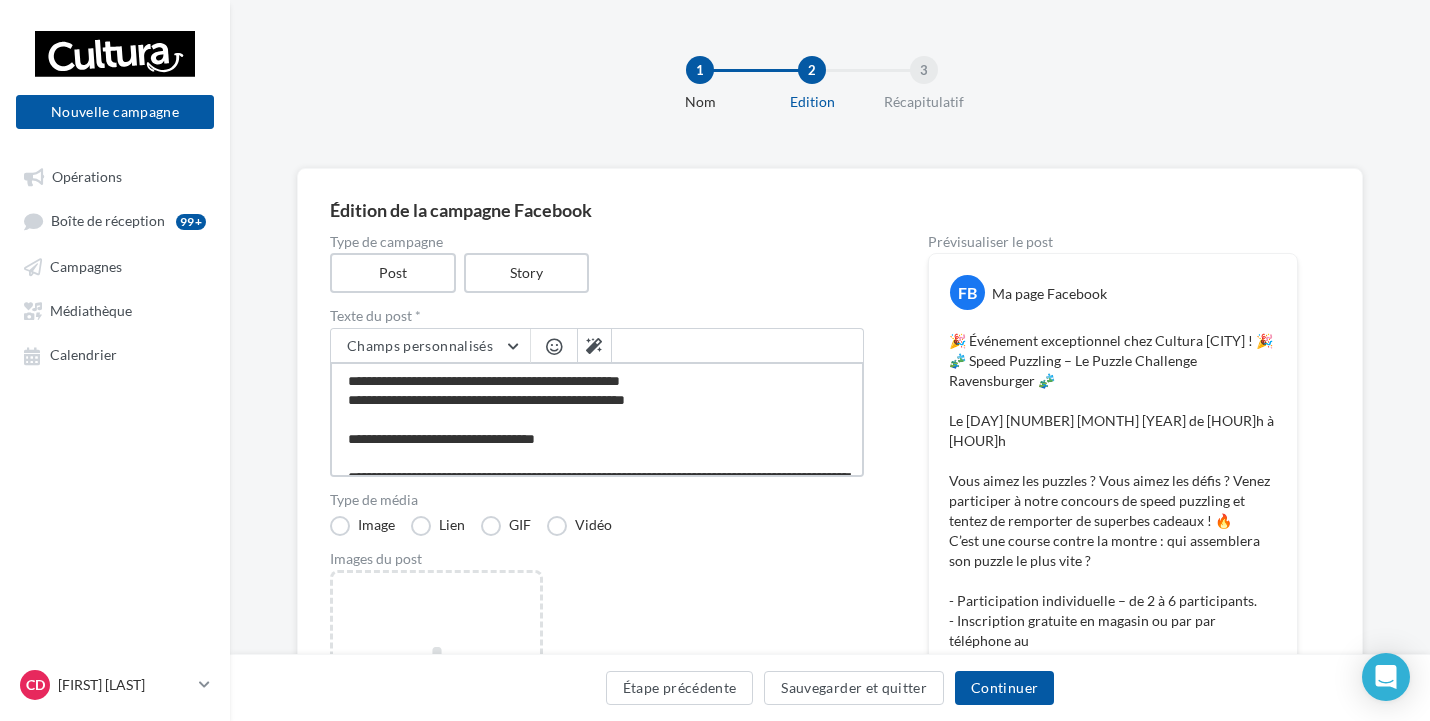 type on "**********" 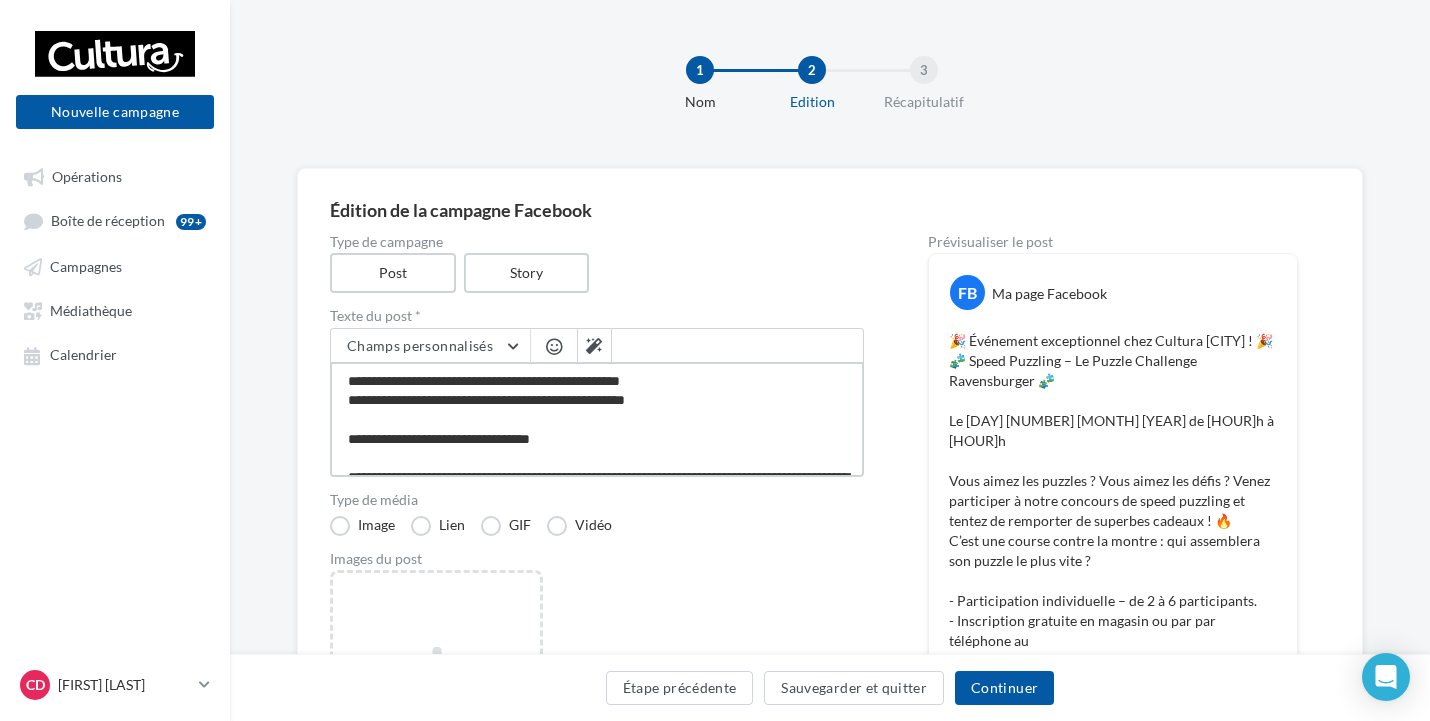 type on "**********" 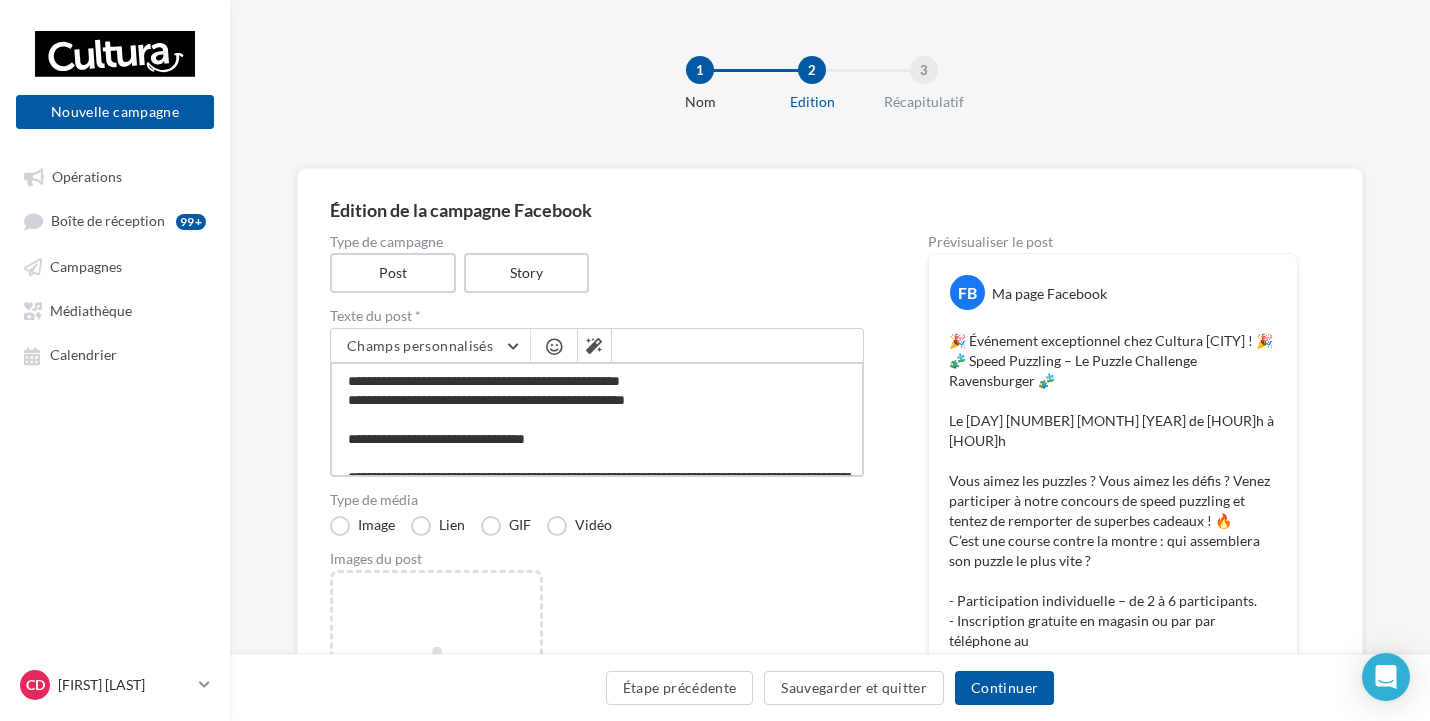 type on "**********" 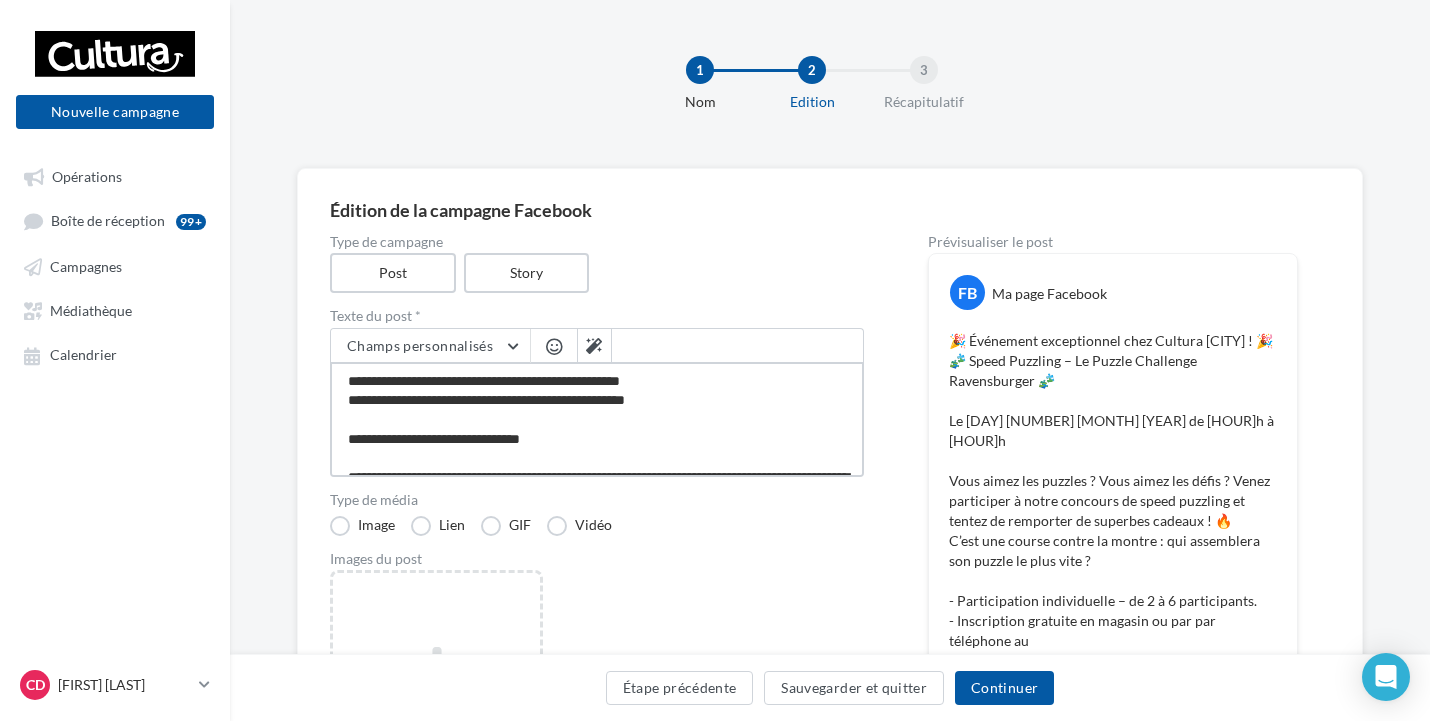 type on "**********" 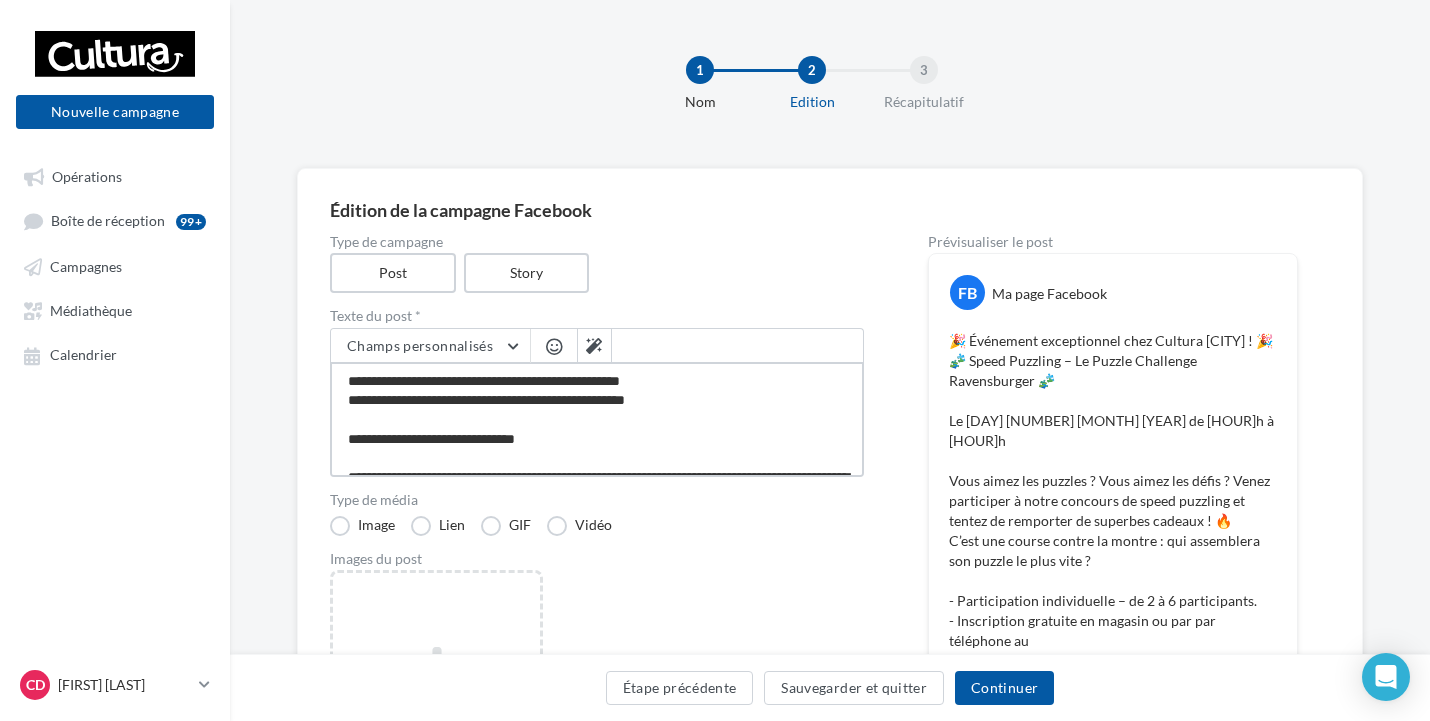 type on "**********" 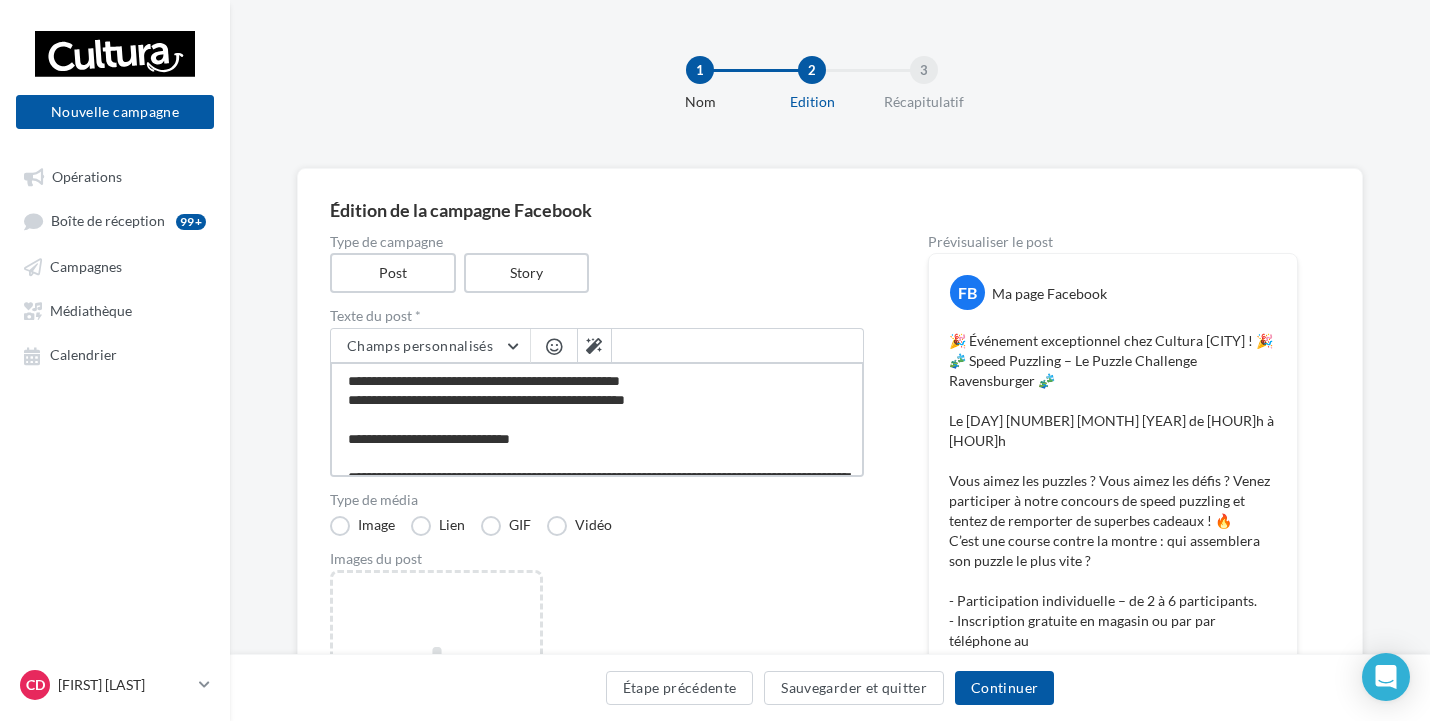 type on "**********" 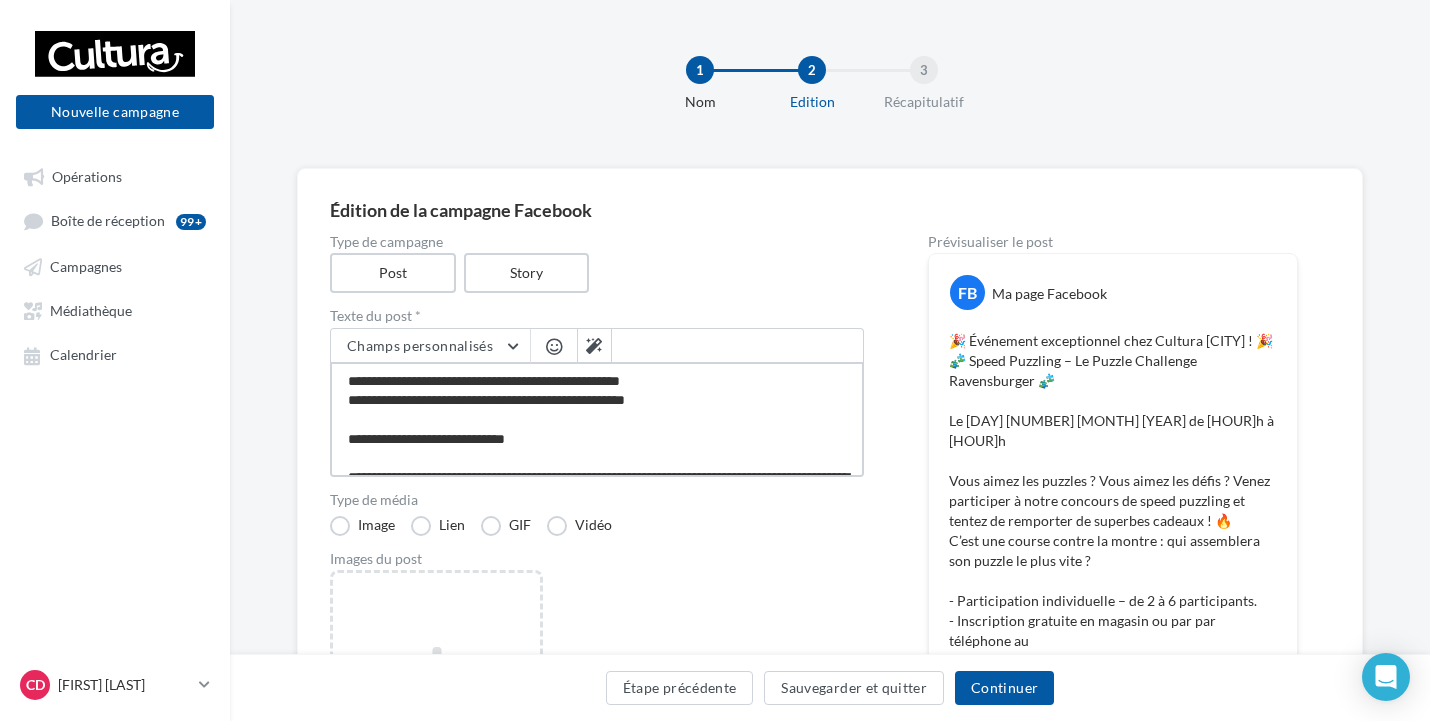 type on "**********" 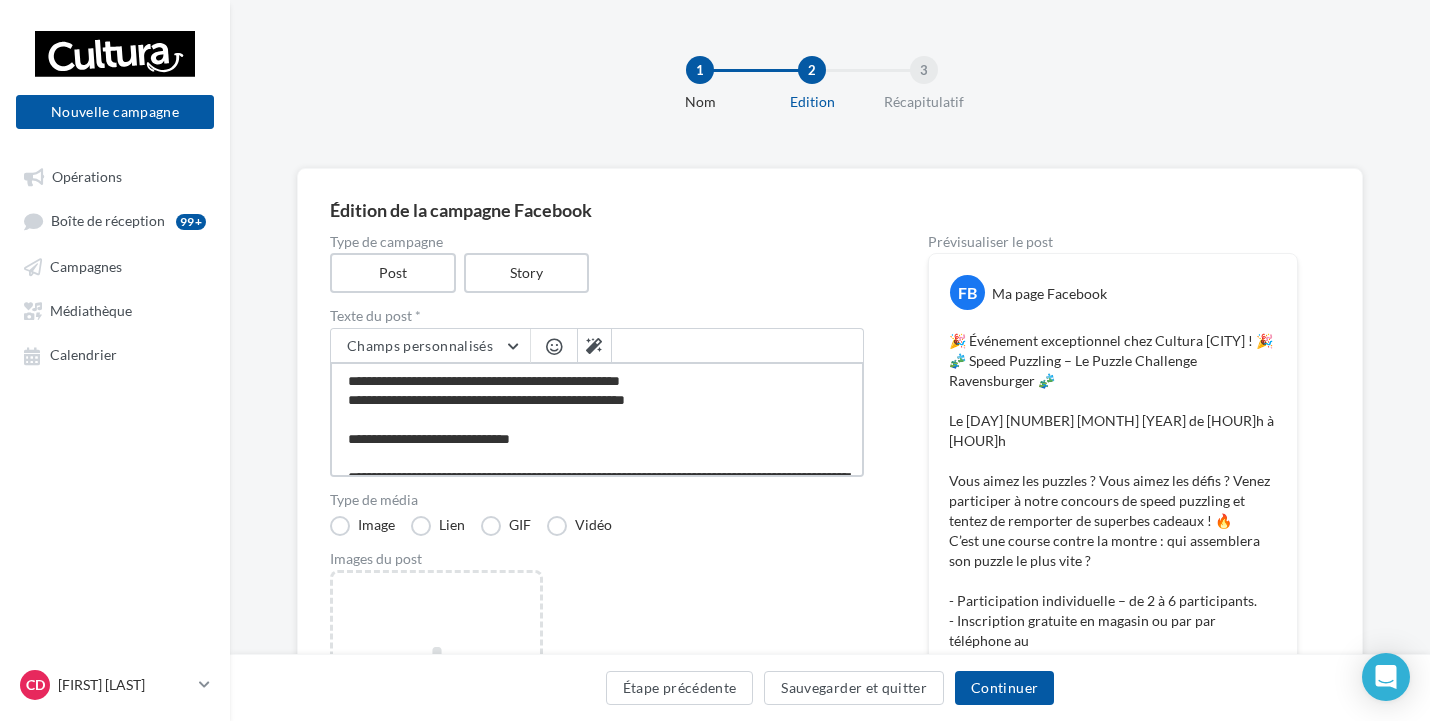 type on "**********" 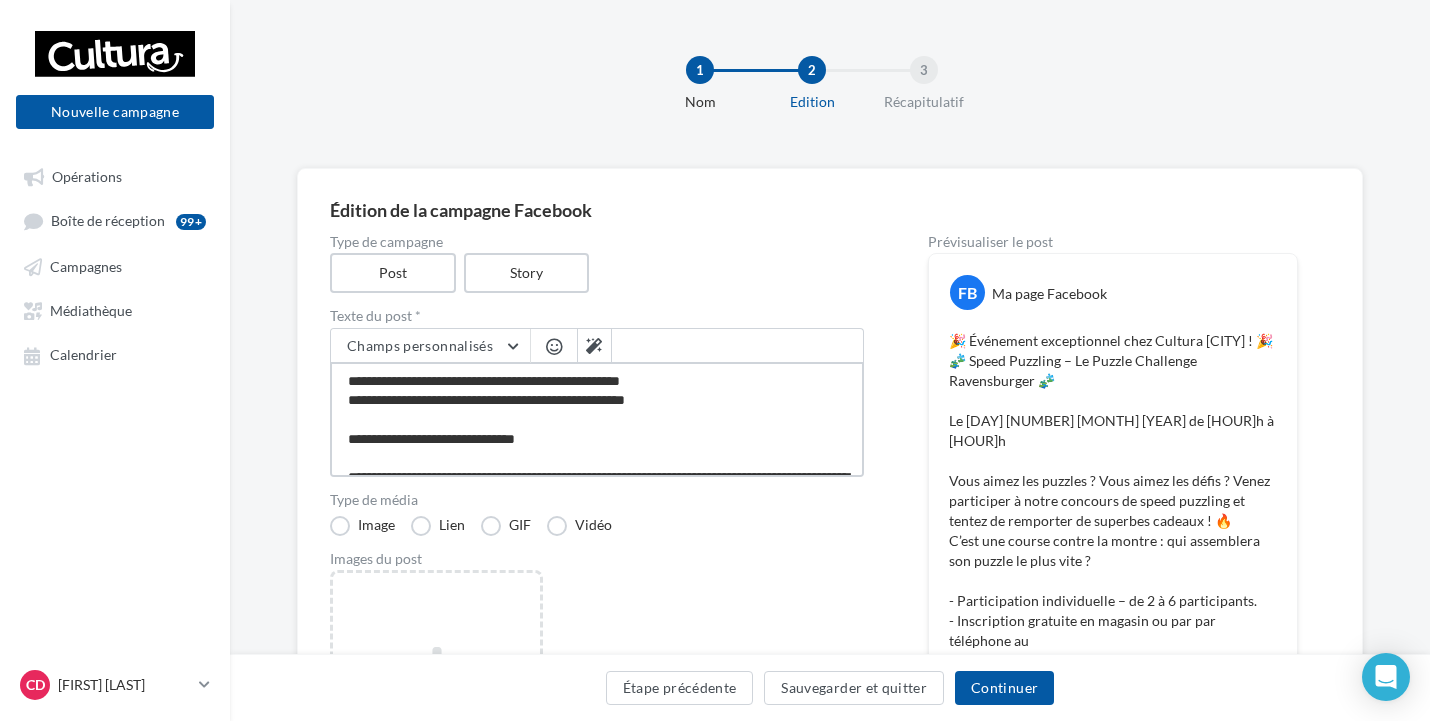 type on "**********" 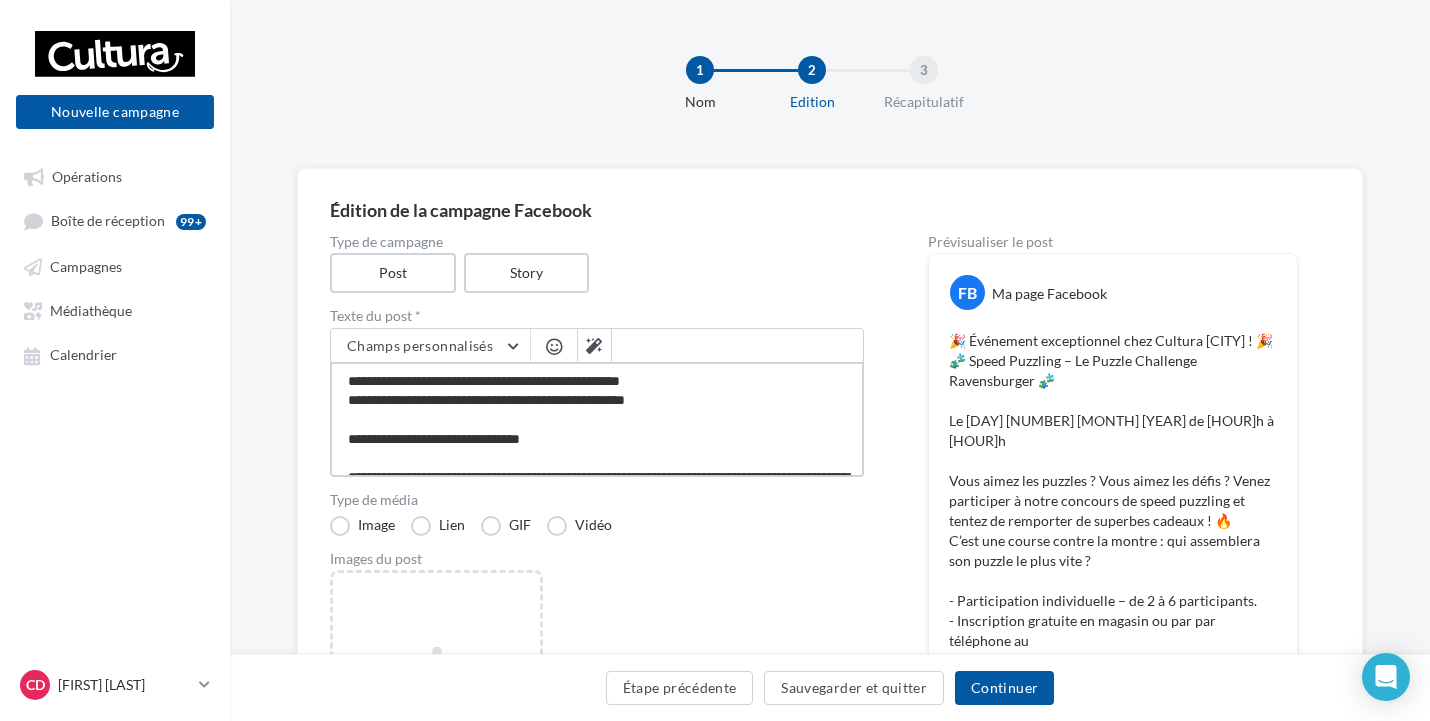 type on "**********" 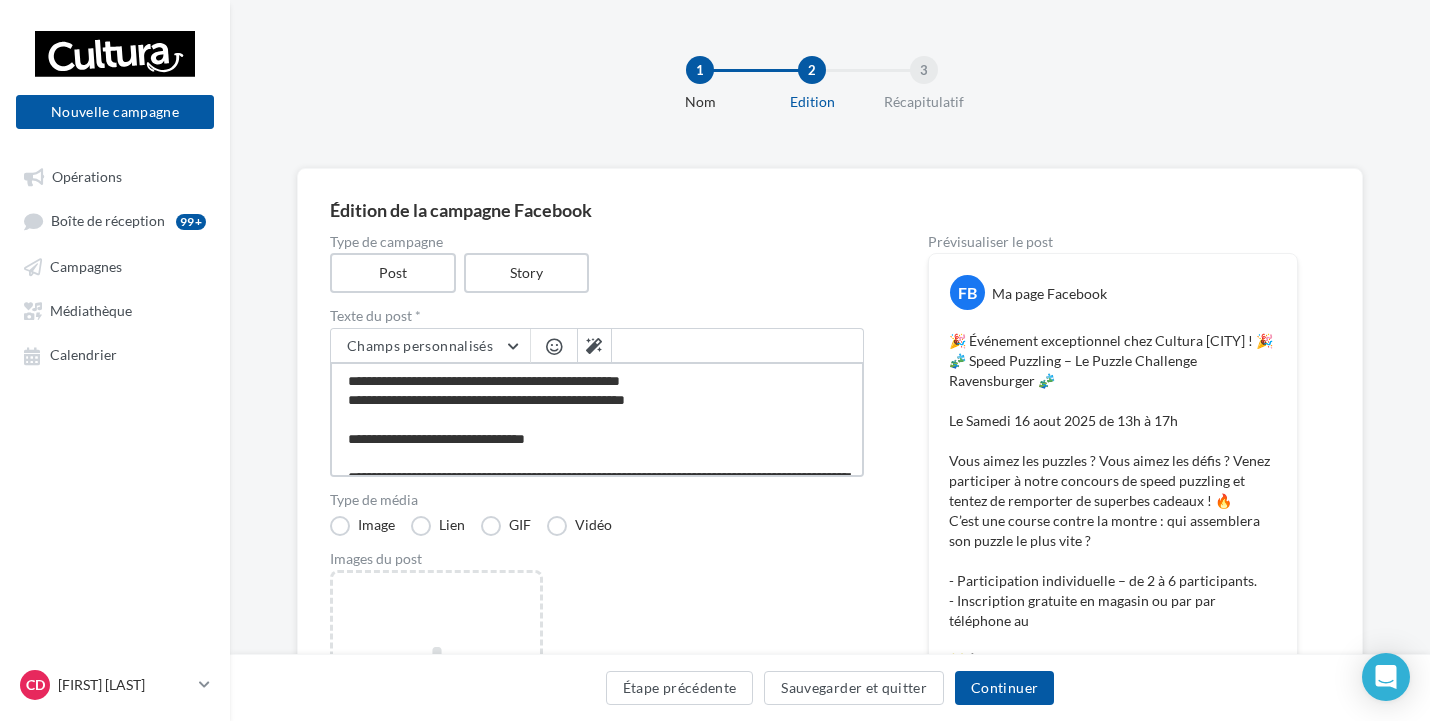 type on "**********" 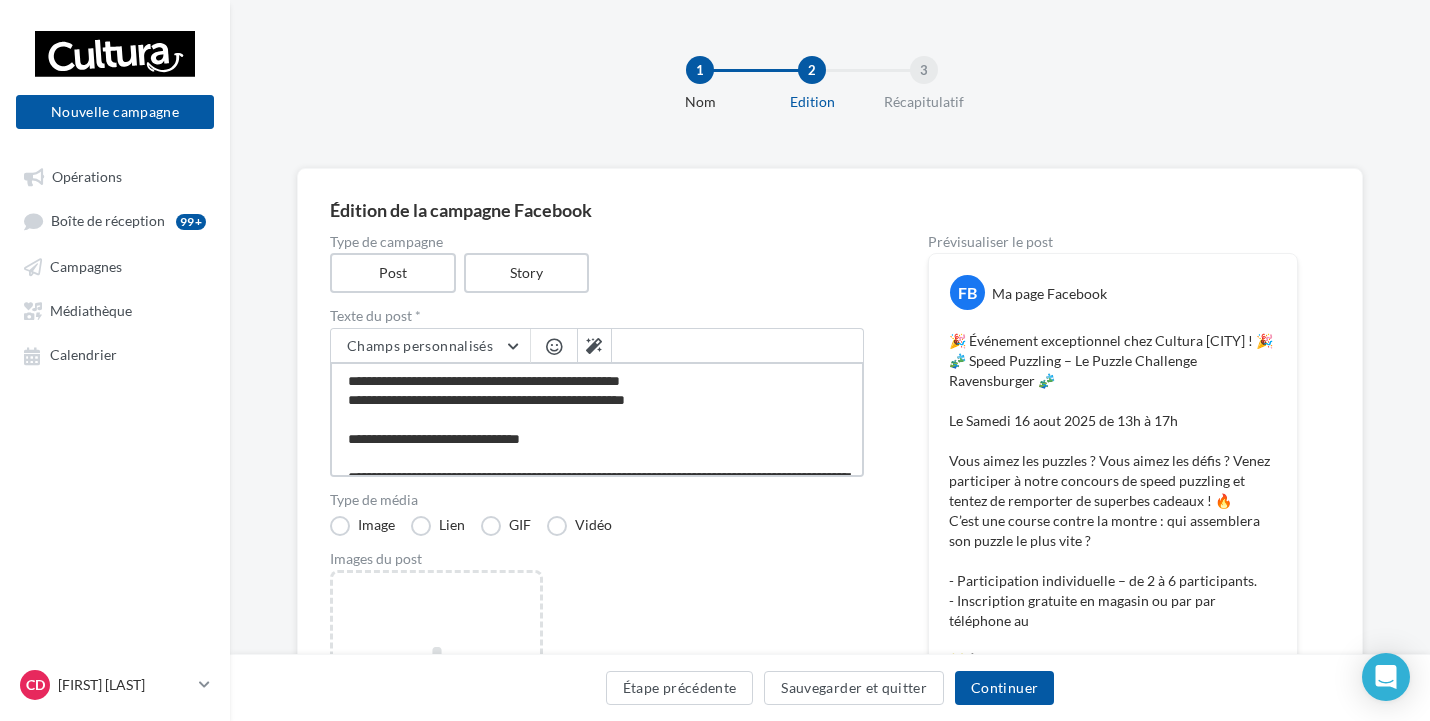 type on "**********" 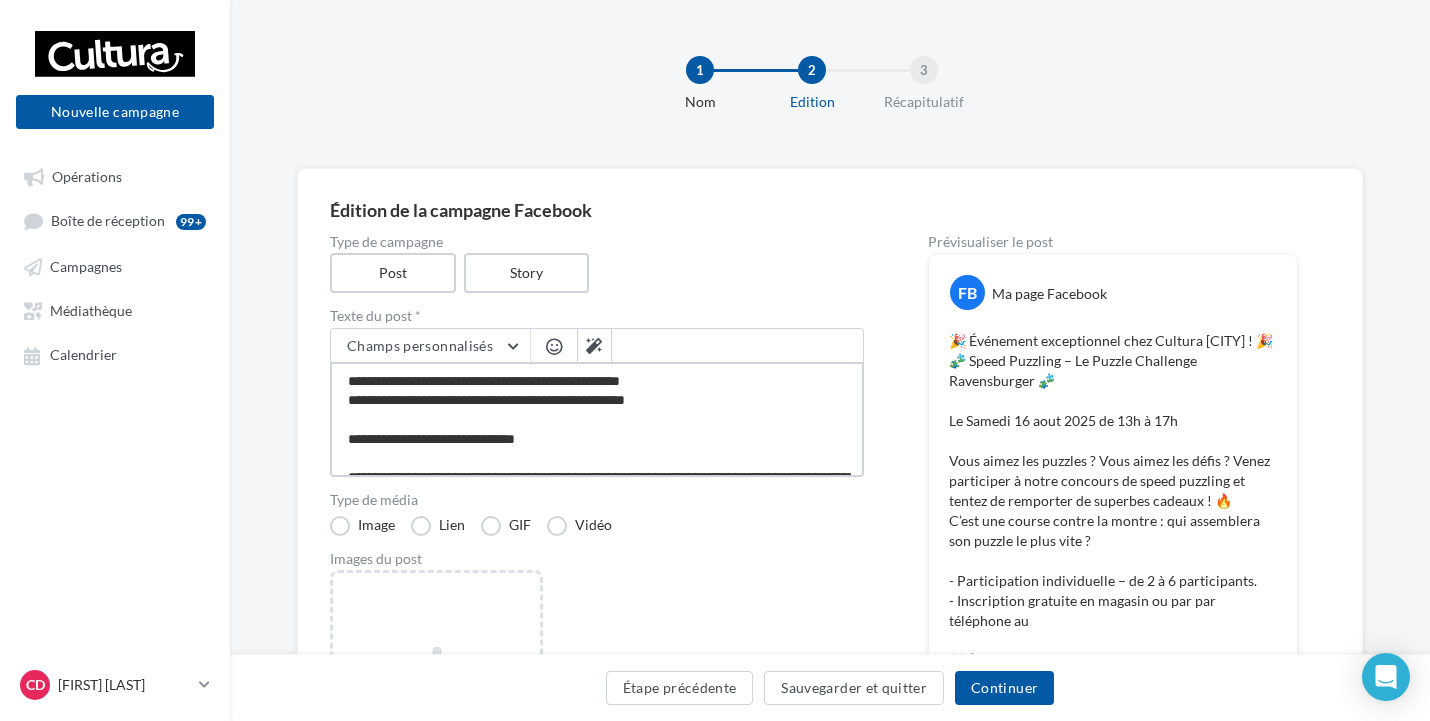 type on "**********" 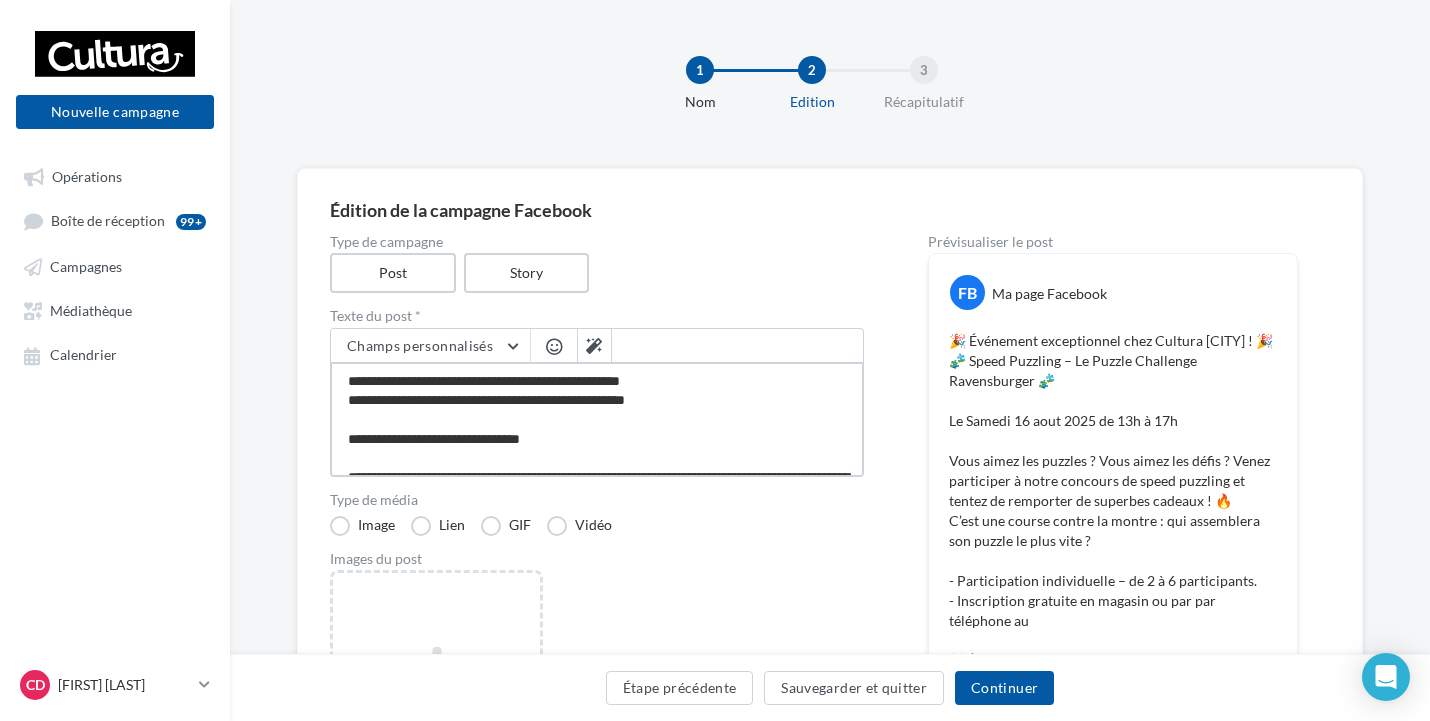 type on "**********" 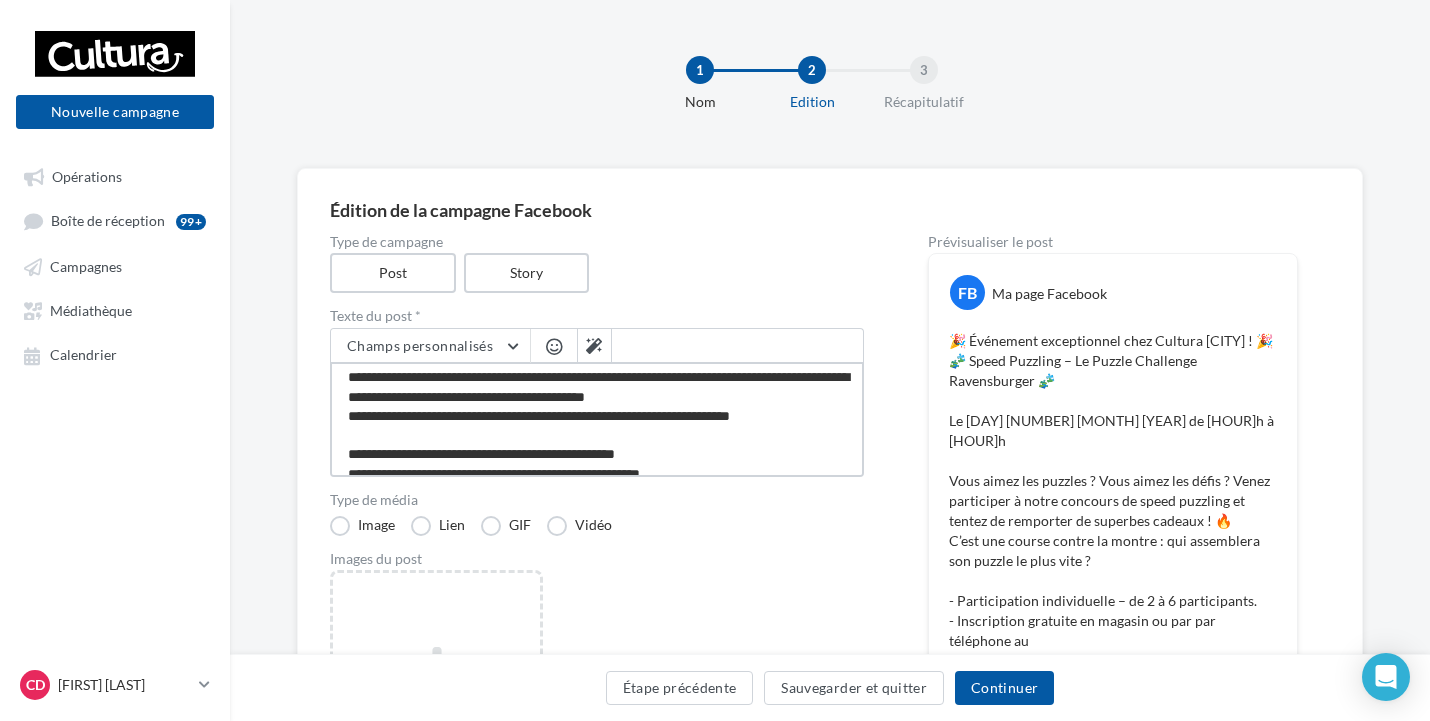 scroll, scrollTop: 200, scrollLeft: 0, axis: vertical 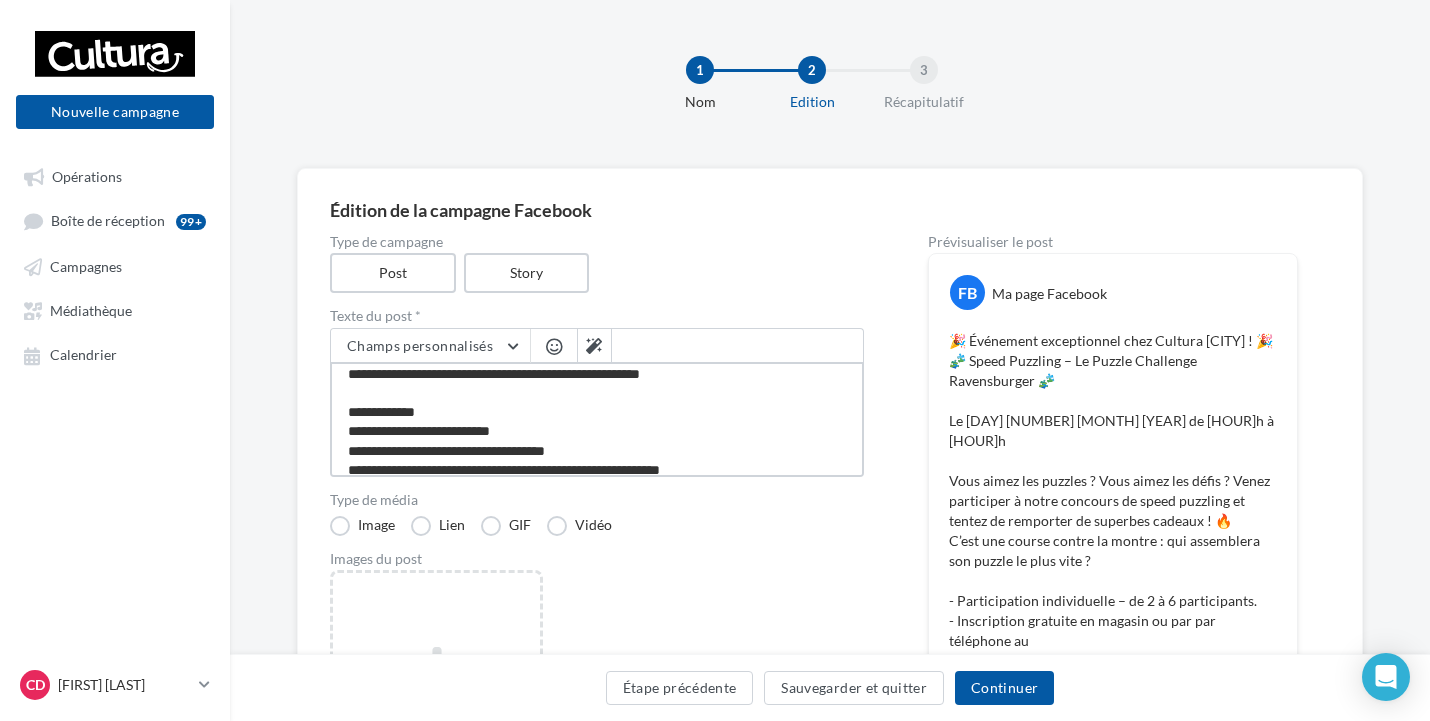 click on "**********" at bounding box center [597, 419] 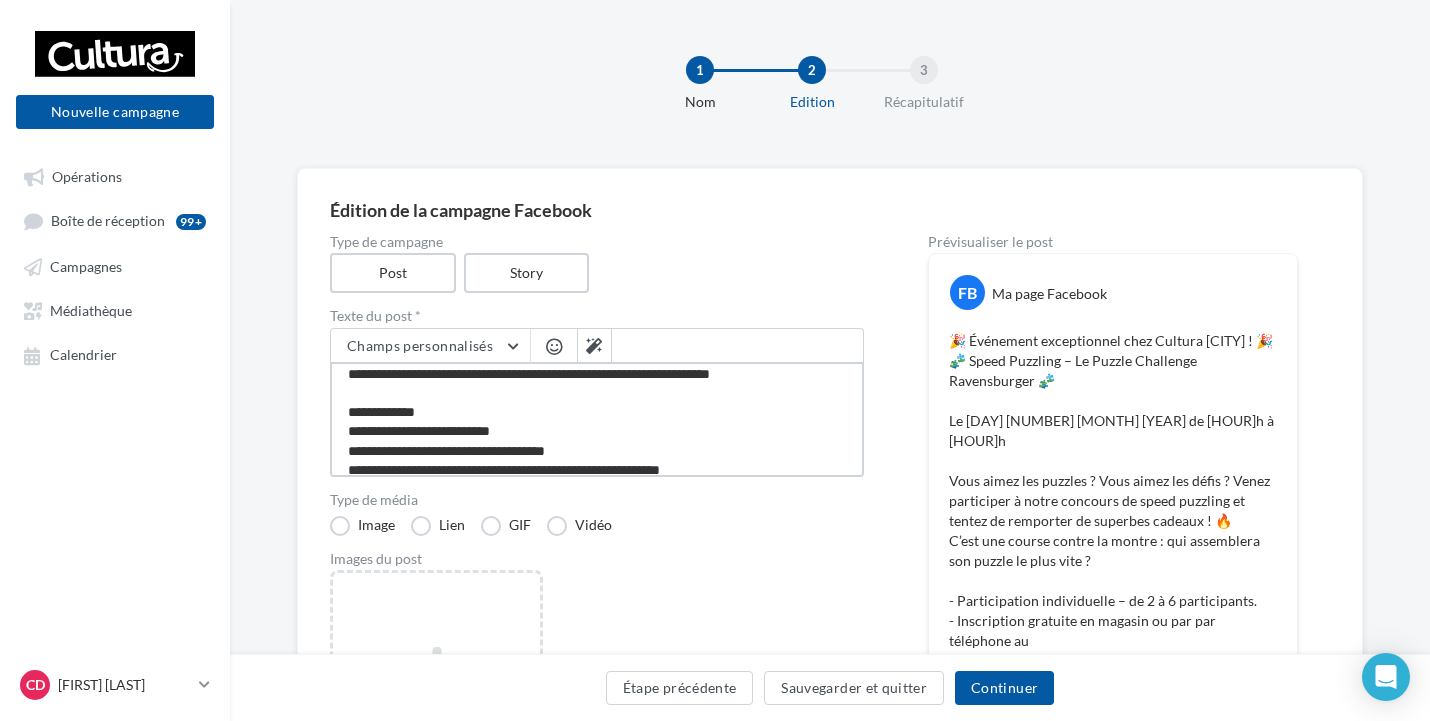 type on "**********" 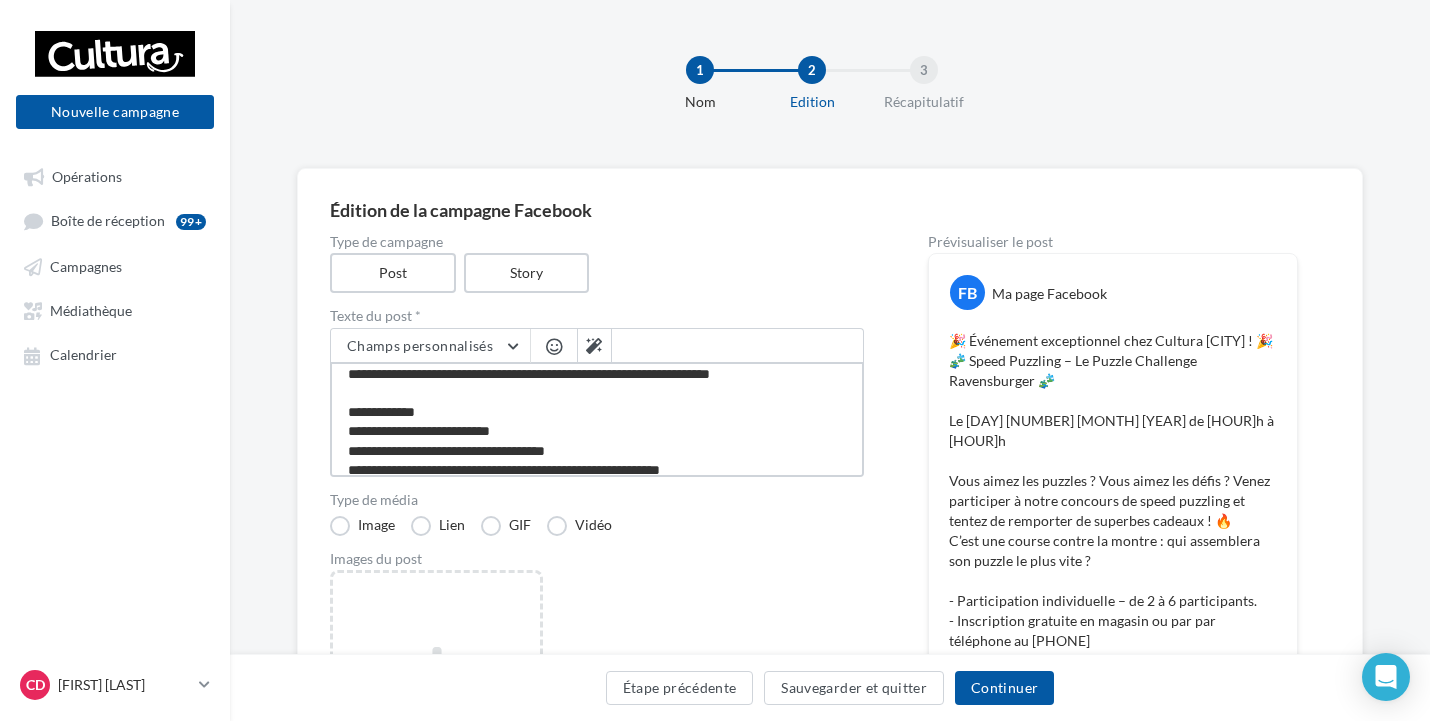 scroll, scrollTop: 200, scrollLeft: 0, axis: vertical 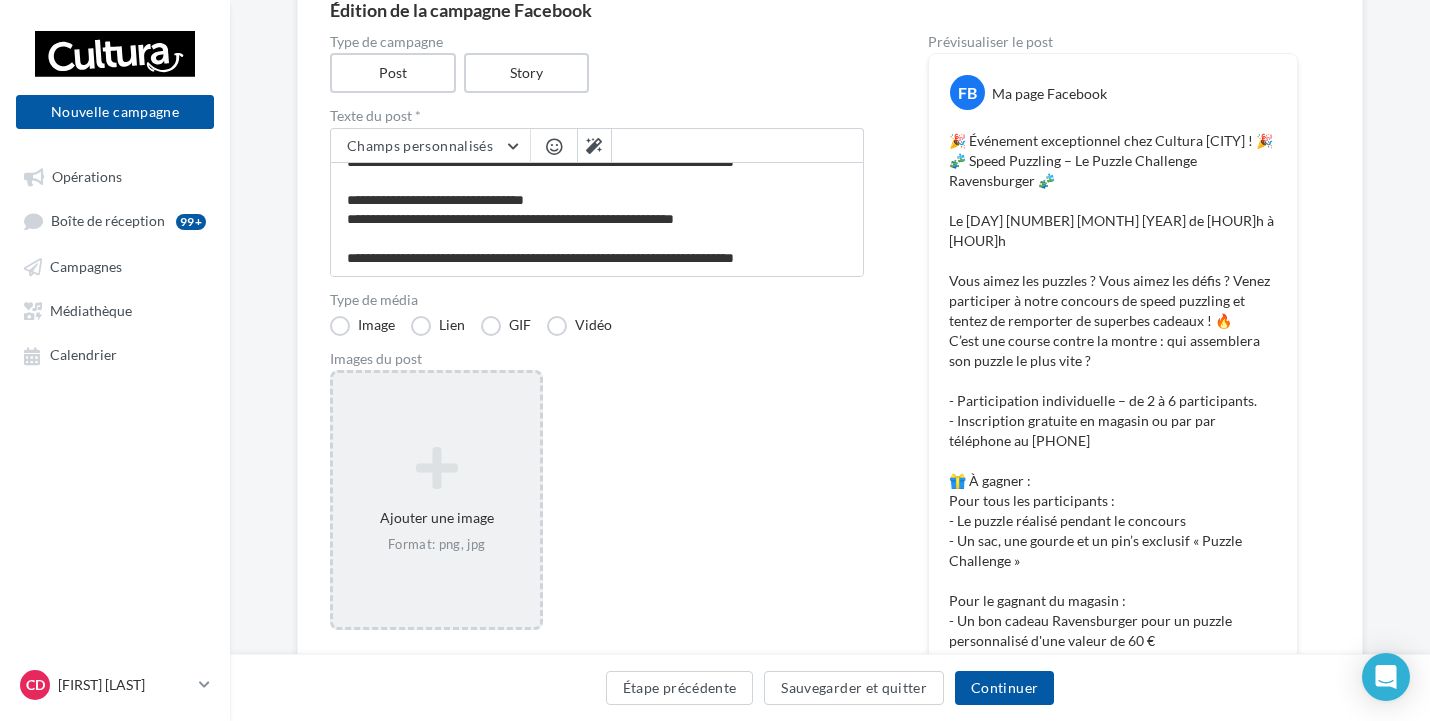 click at bounding box center (436, 468) 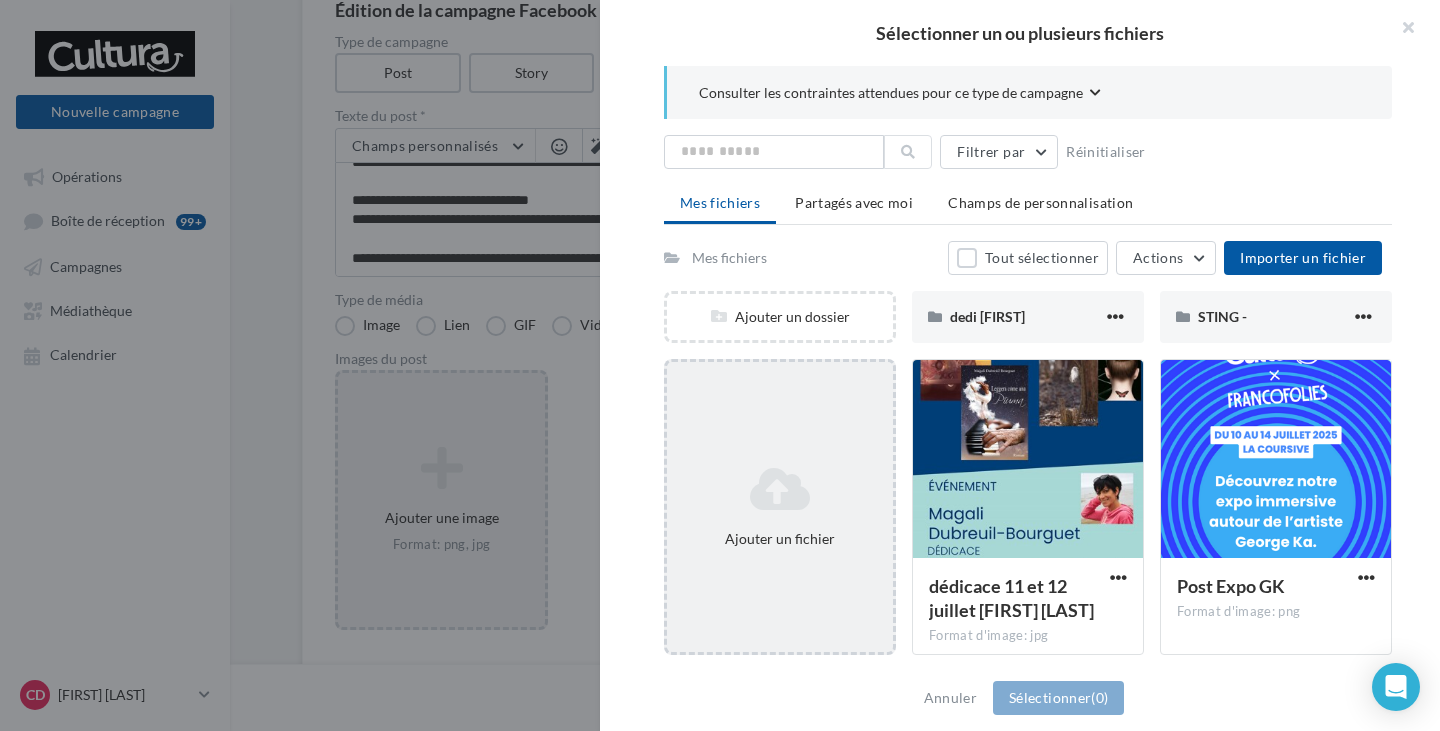 click on "Ajouter un fichier" at bounding box center [780, 507] 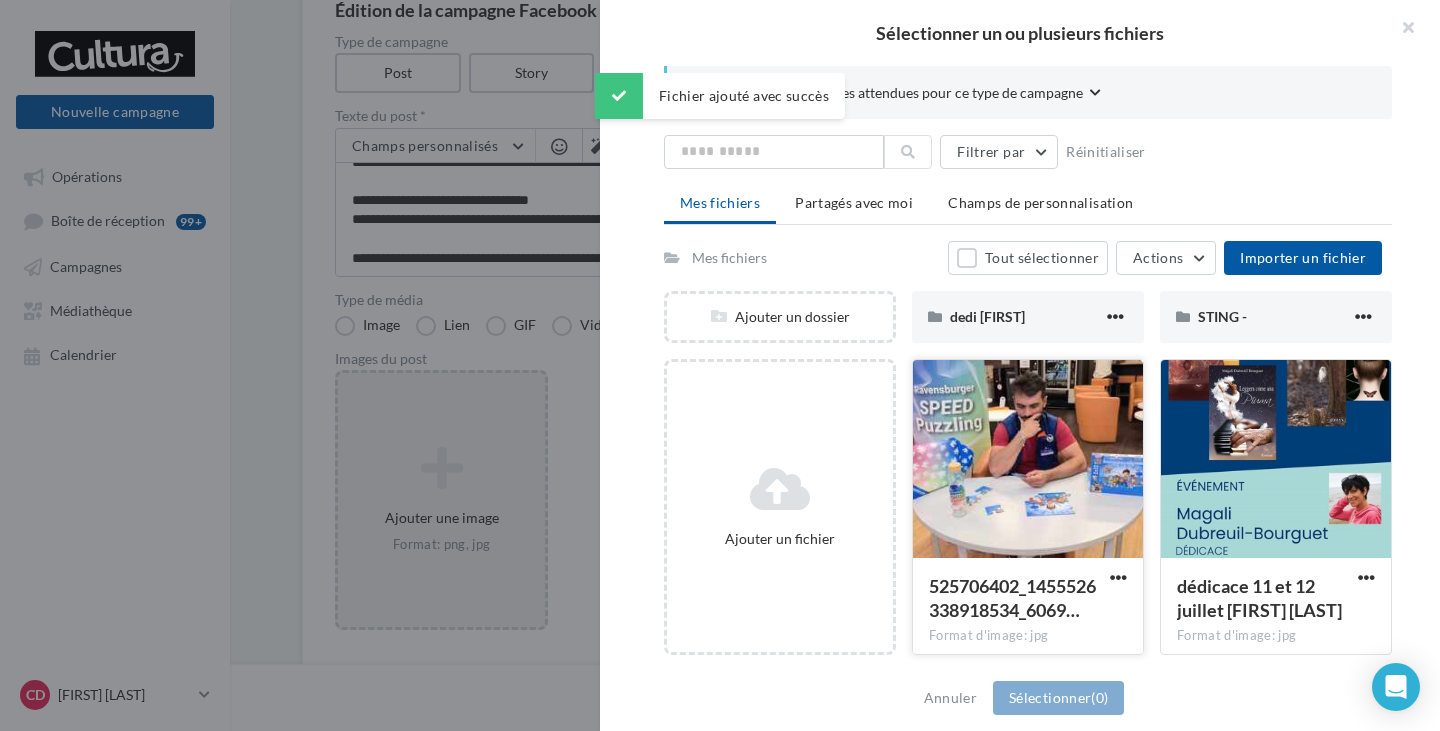 click at bounding box center (1028, 460) 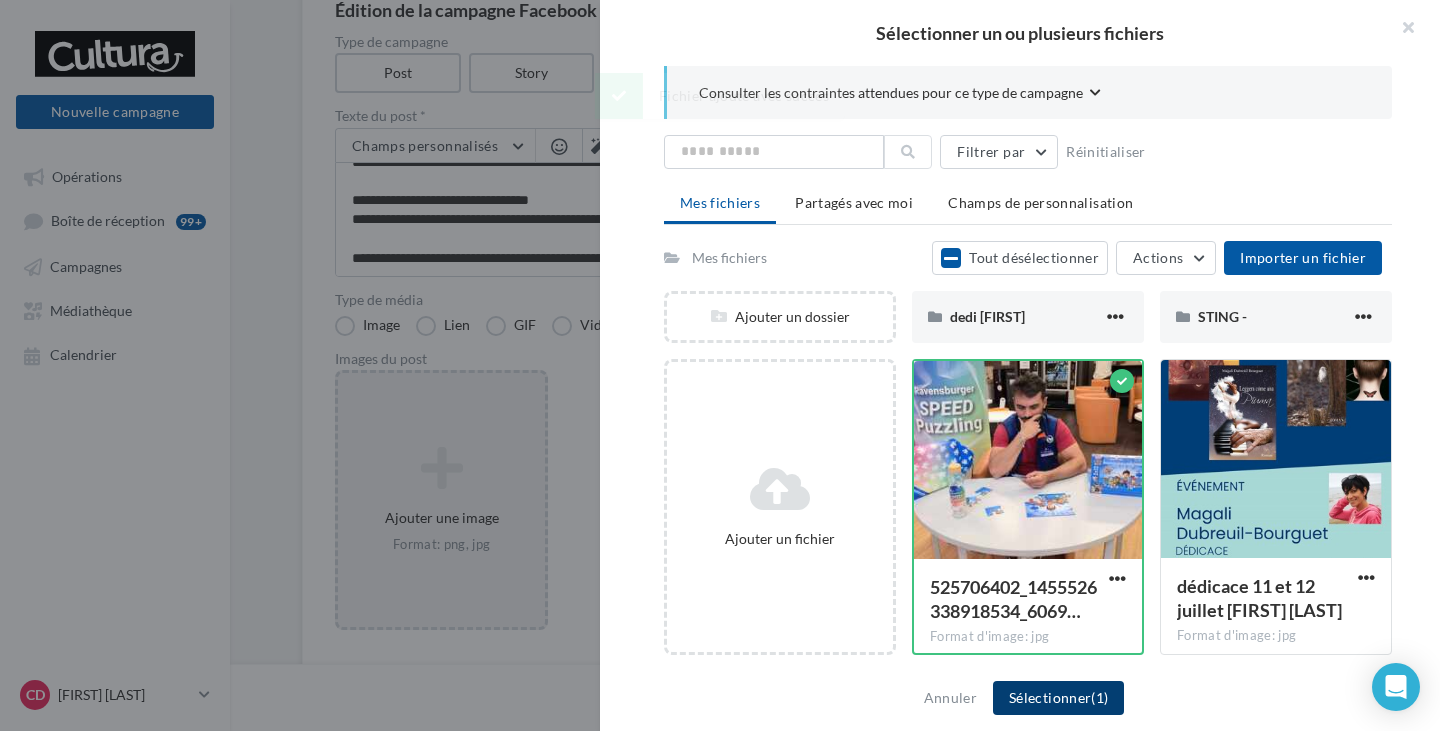 click on "Sélectionner   (1)" at bounding box center (1058, 698) 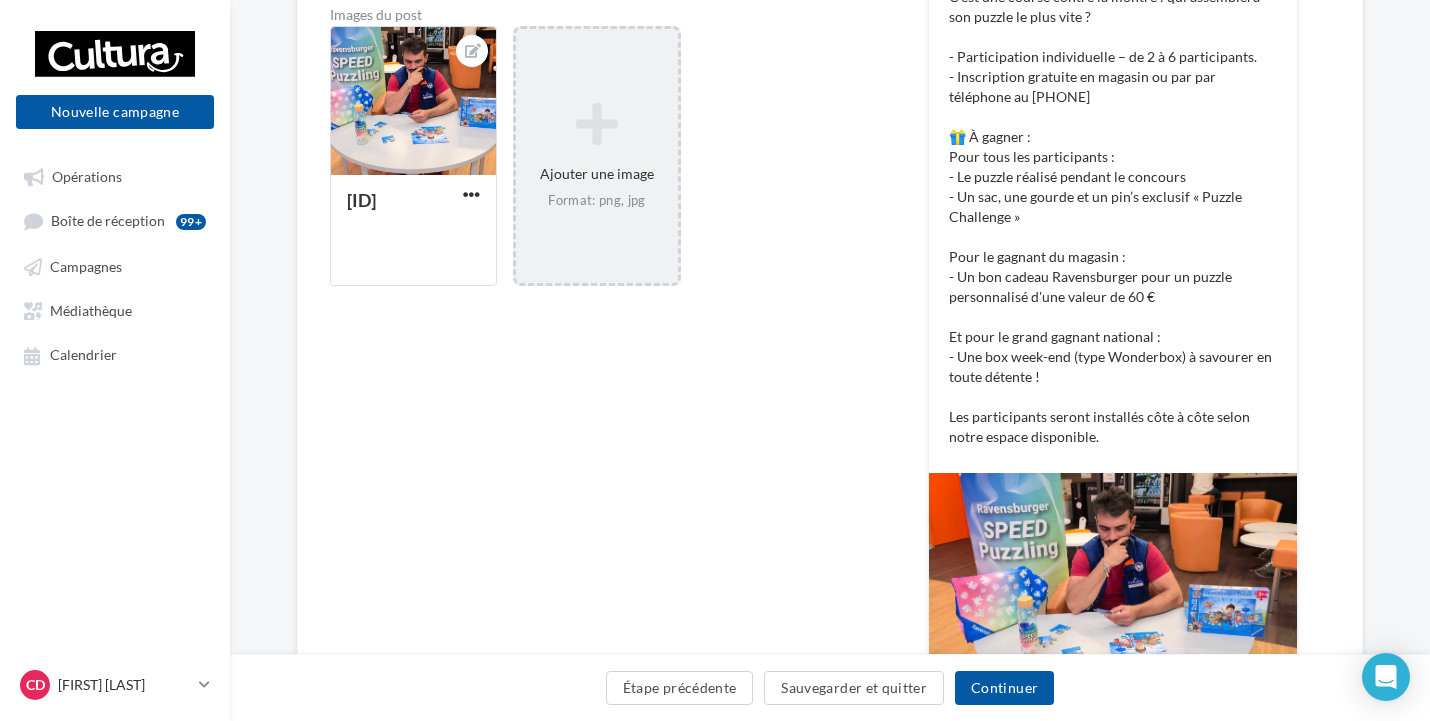 scroll, scrollTop: 730, scrollLeft: 0, axis: vertical 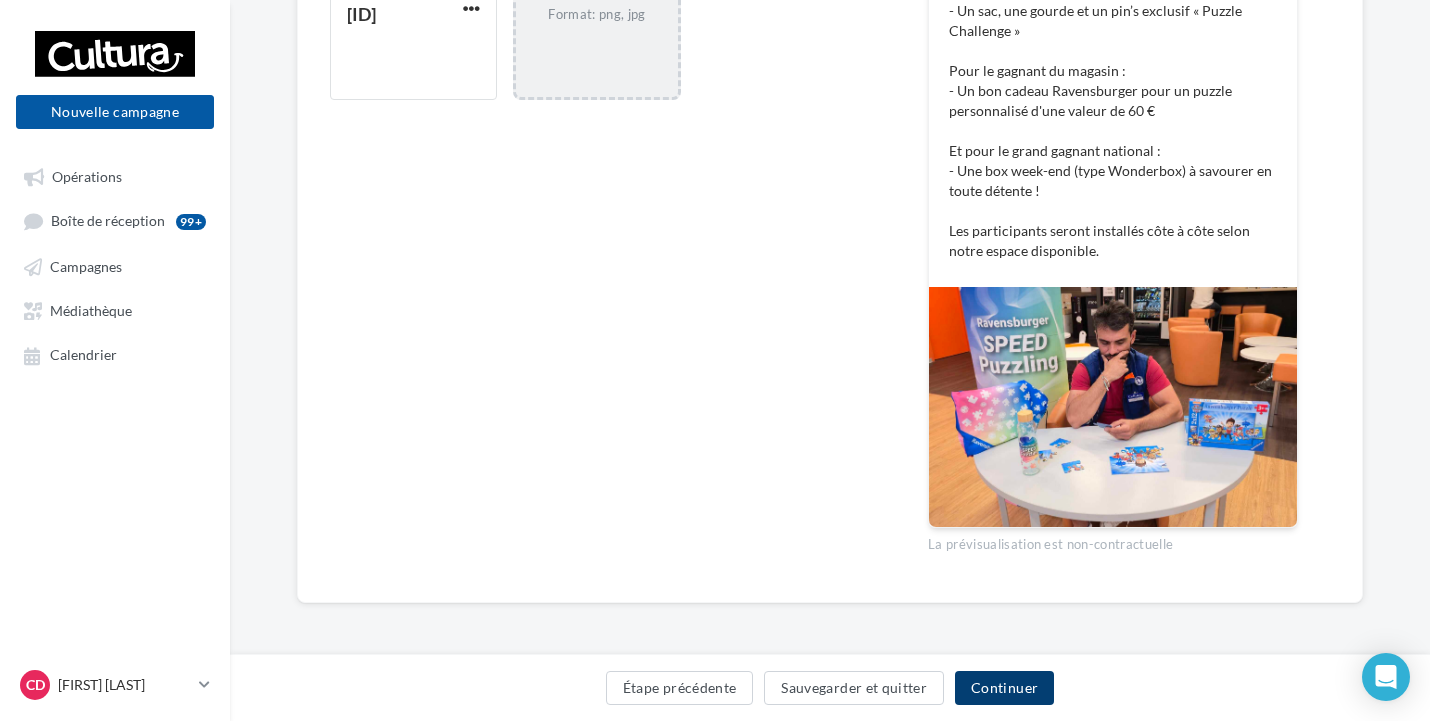 click on "Continuer" at bounding box center (1004, 688) 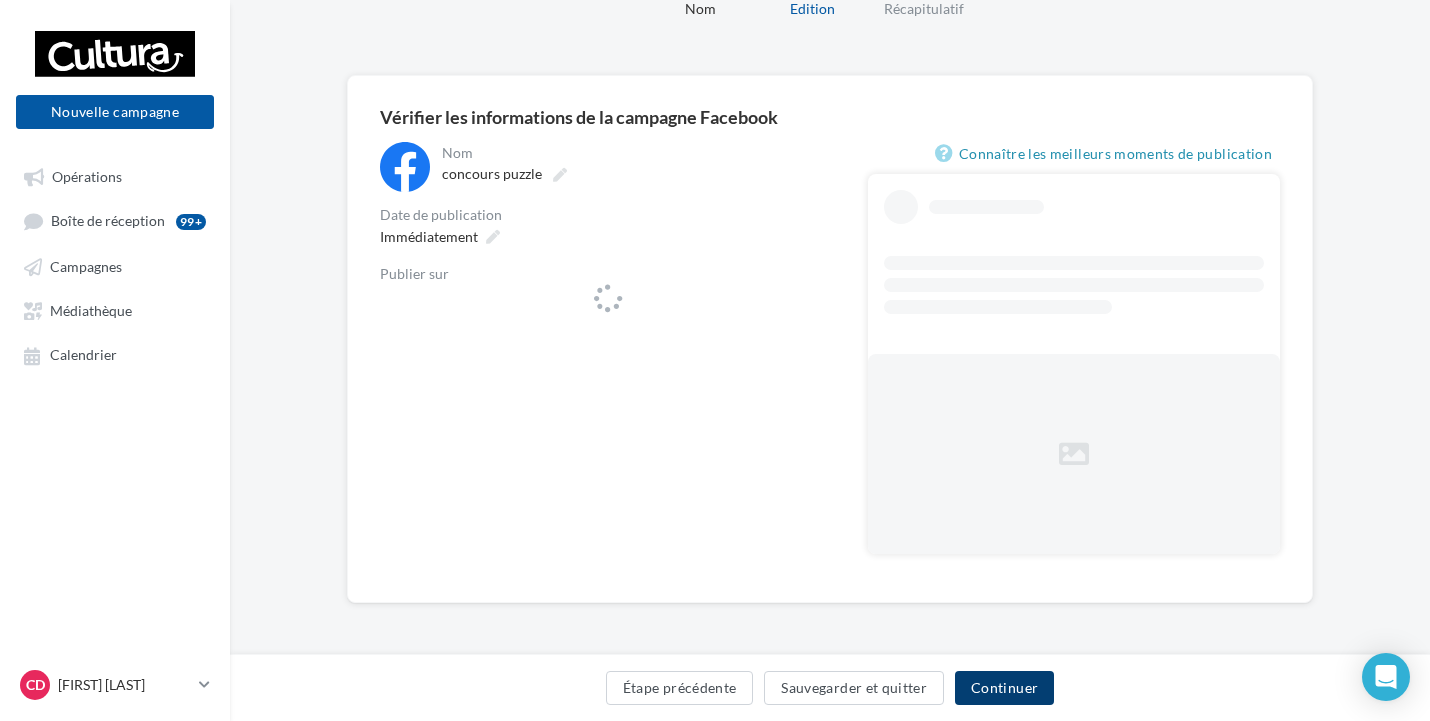 scroll, scrollTop: 0, scrollLeft: 0, axis: both 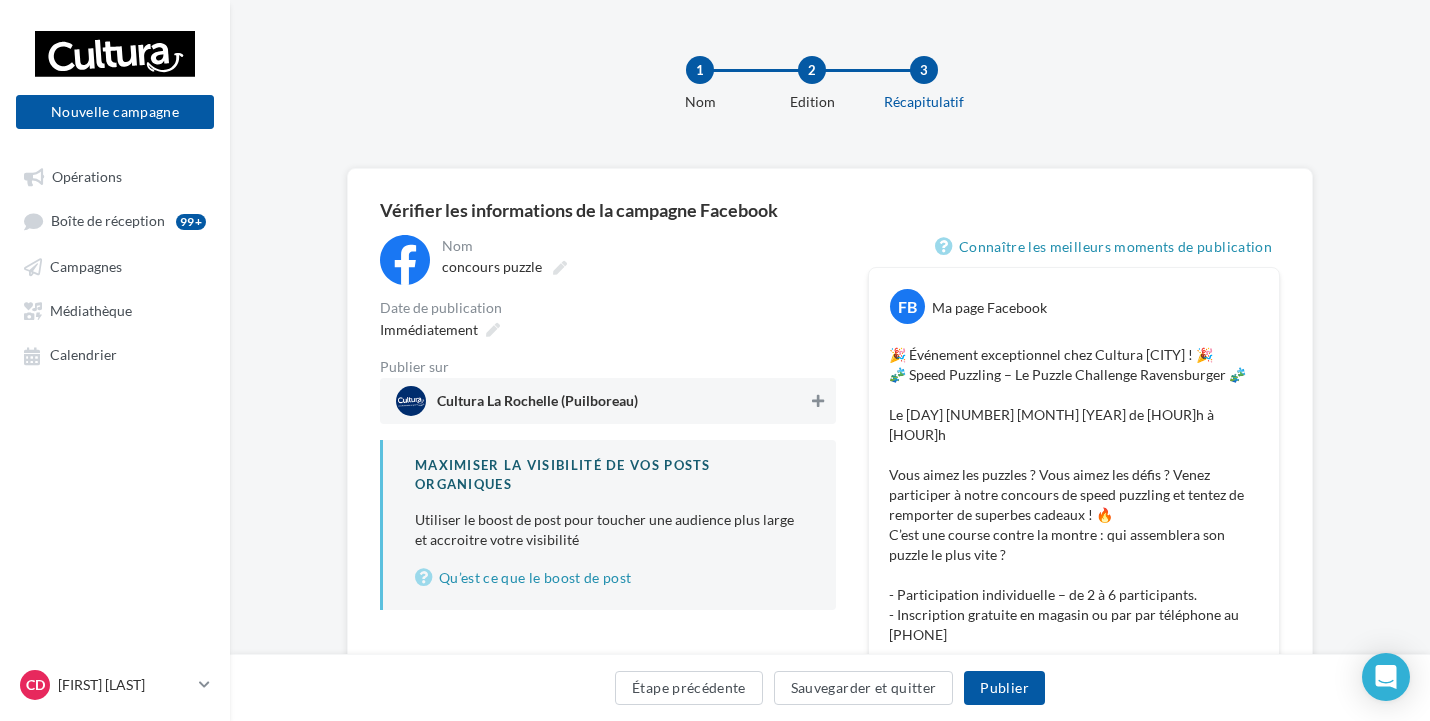 click at bounding box center (818, 401) 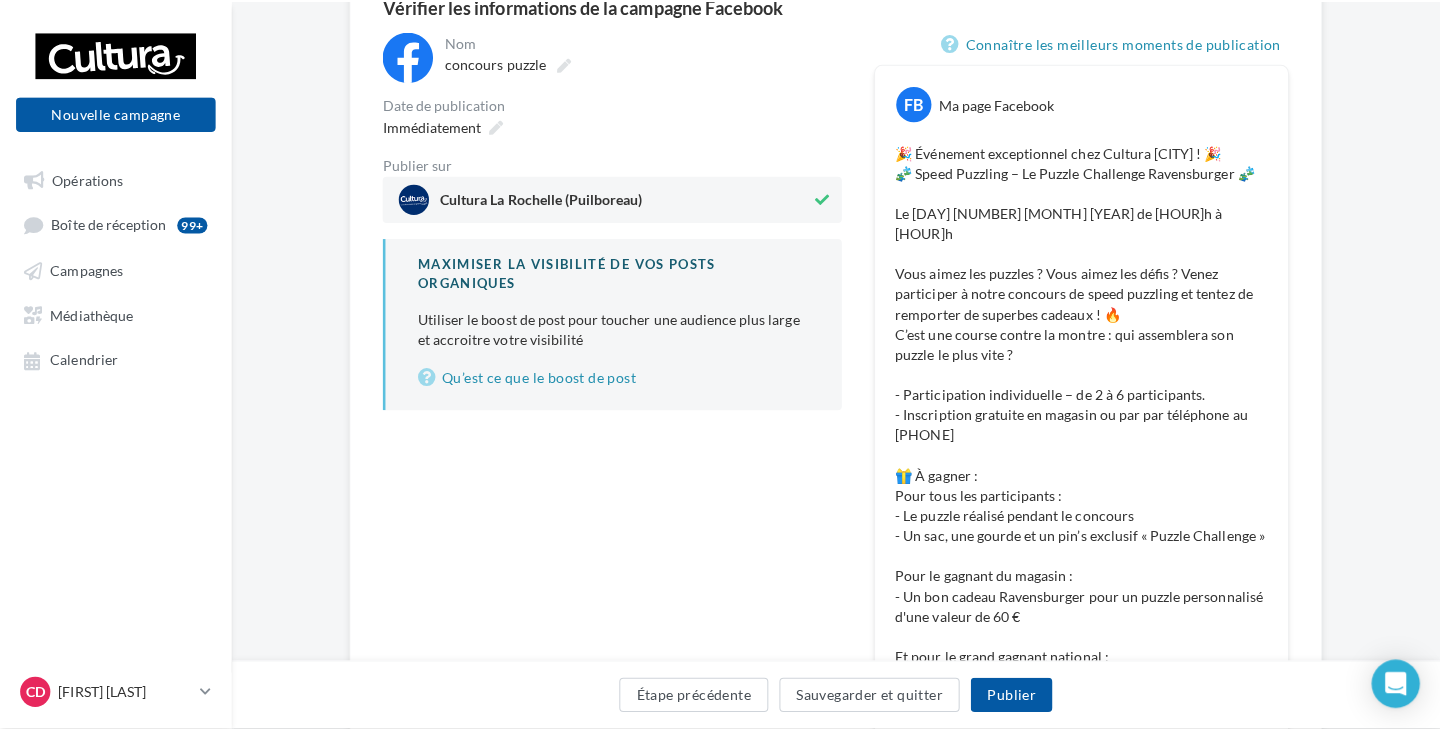 scroll, scrollTop: 600, scrollLeft: 0, axis: vertical 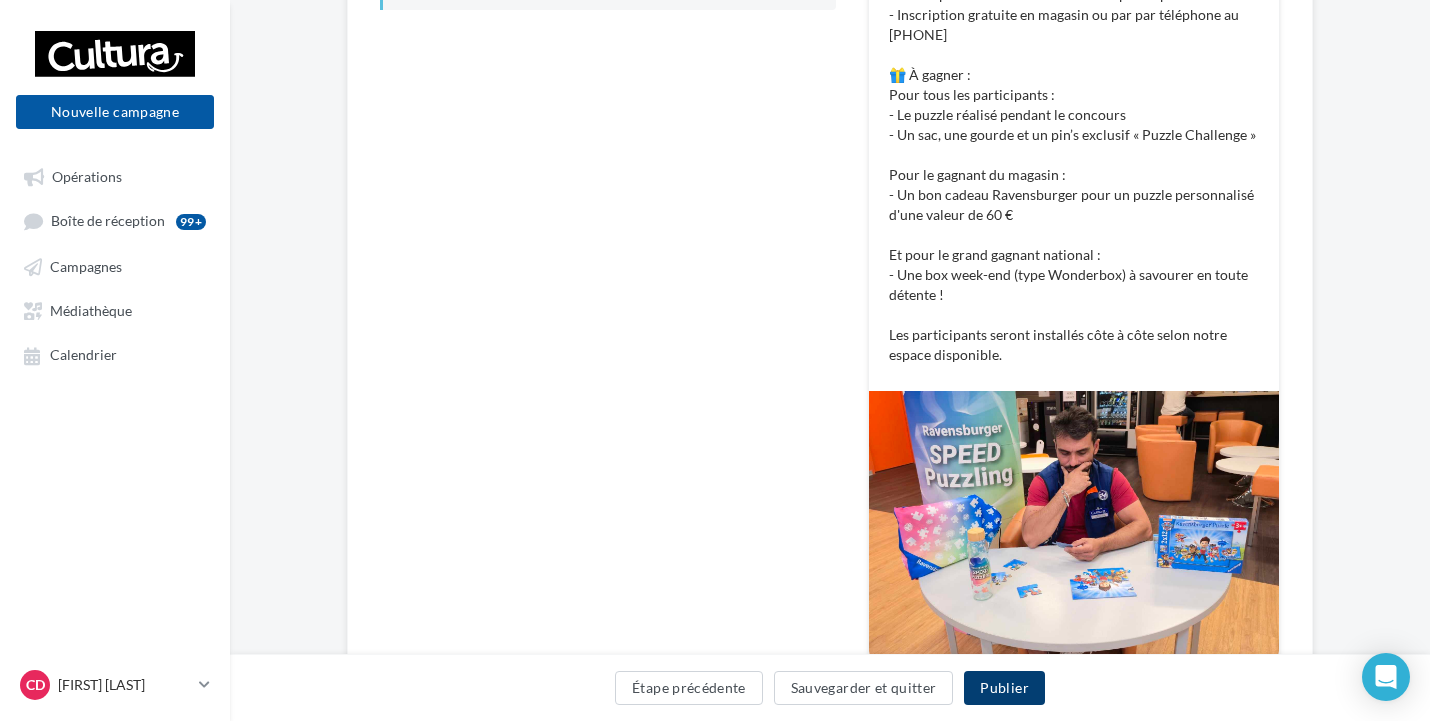 click on "Publier" at bounding box center [1004, 688] 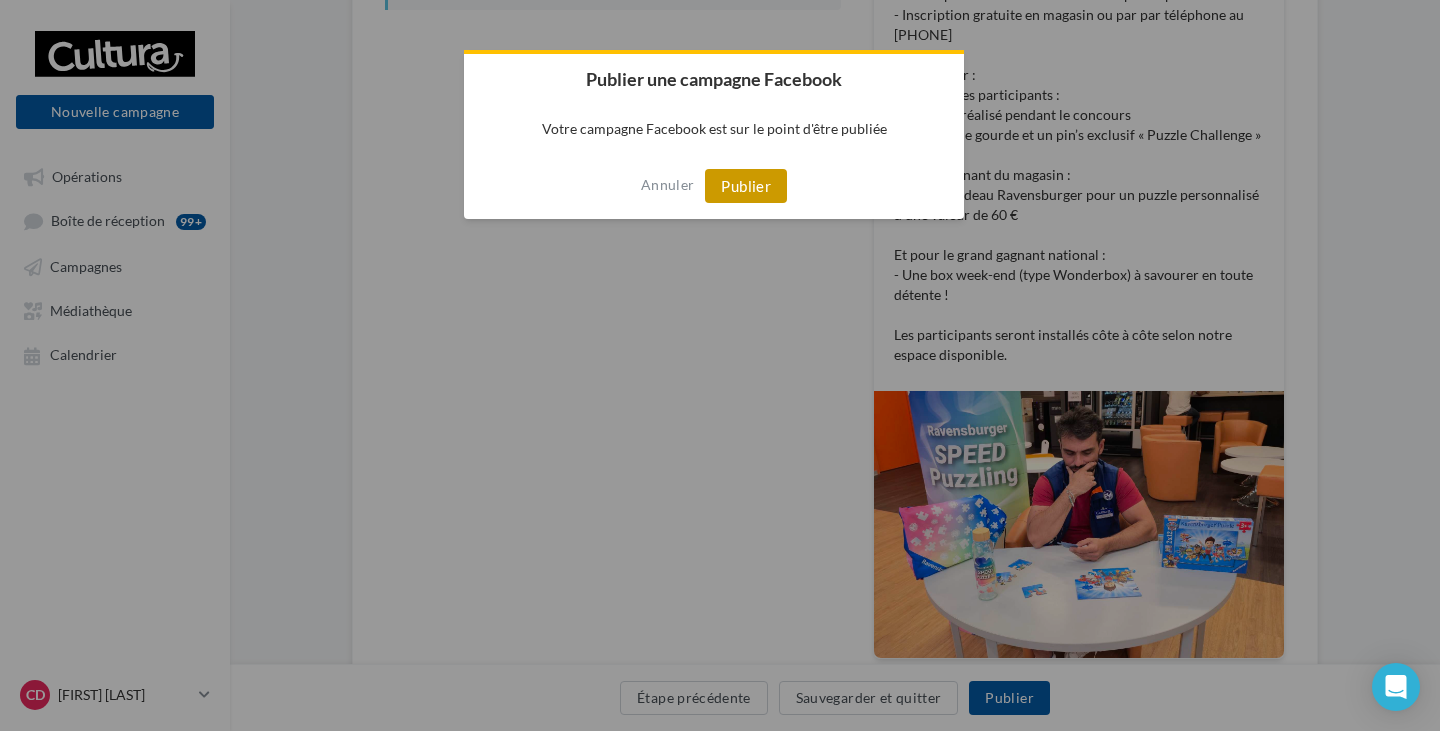 click on "Publier" at bounding box center [746, 186] 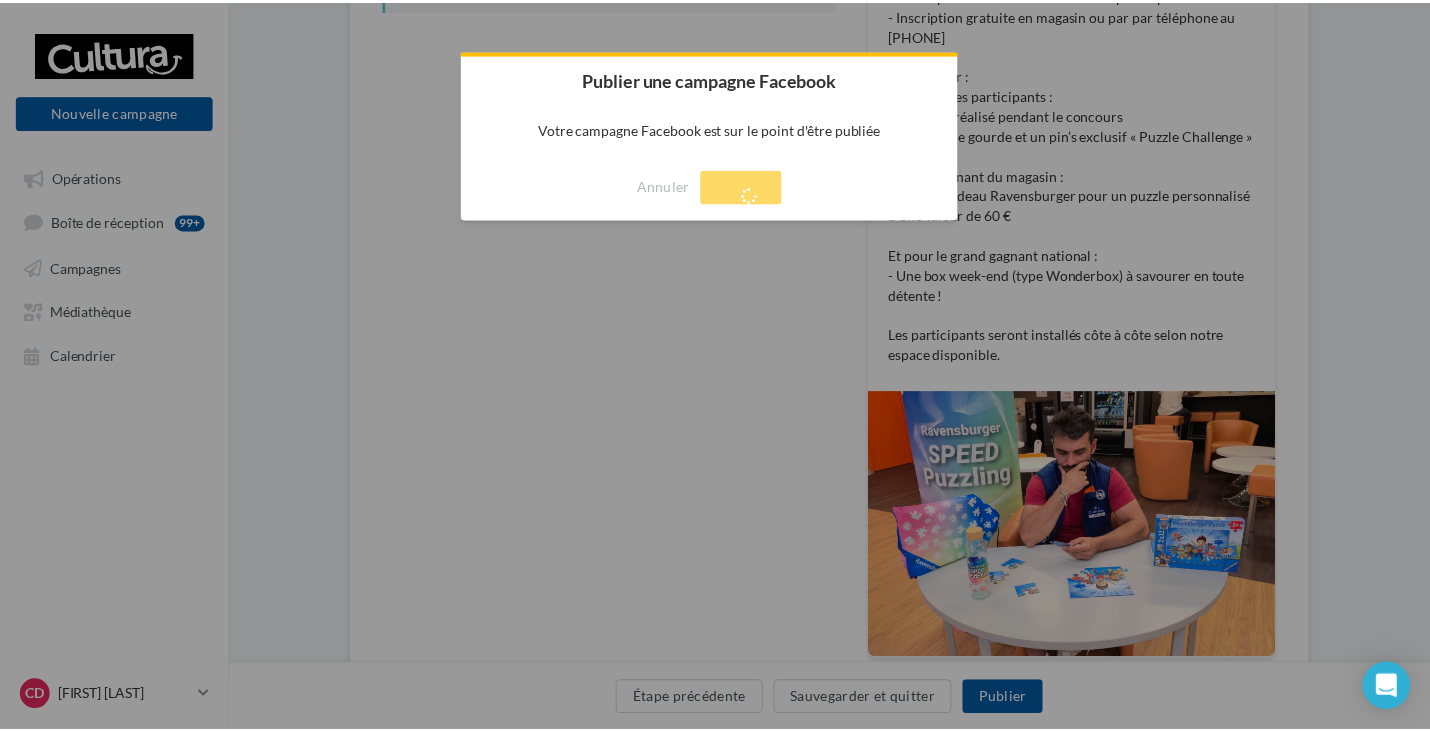 scroll, scrollTop: 32, scrollLeft: 0, axis: vertical 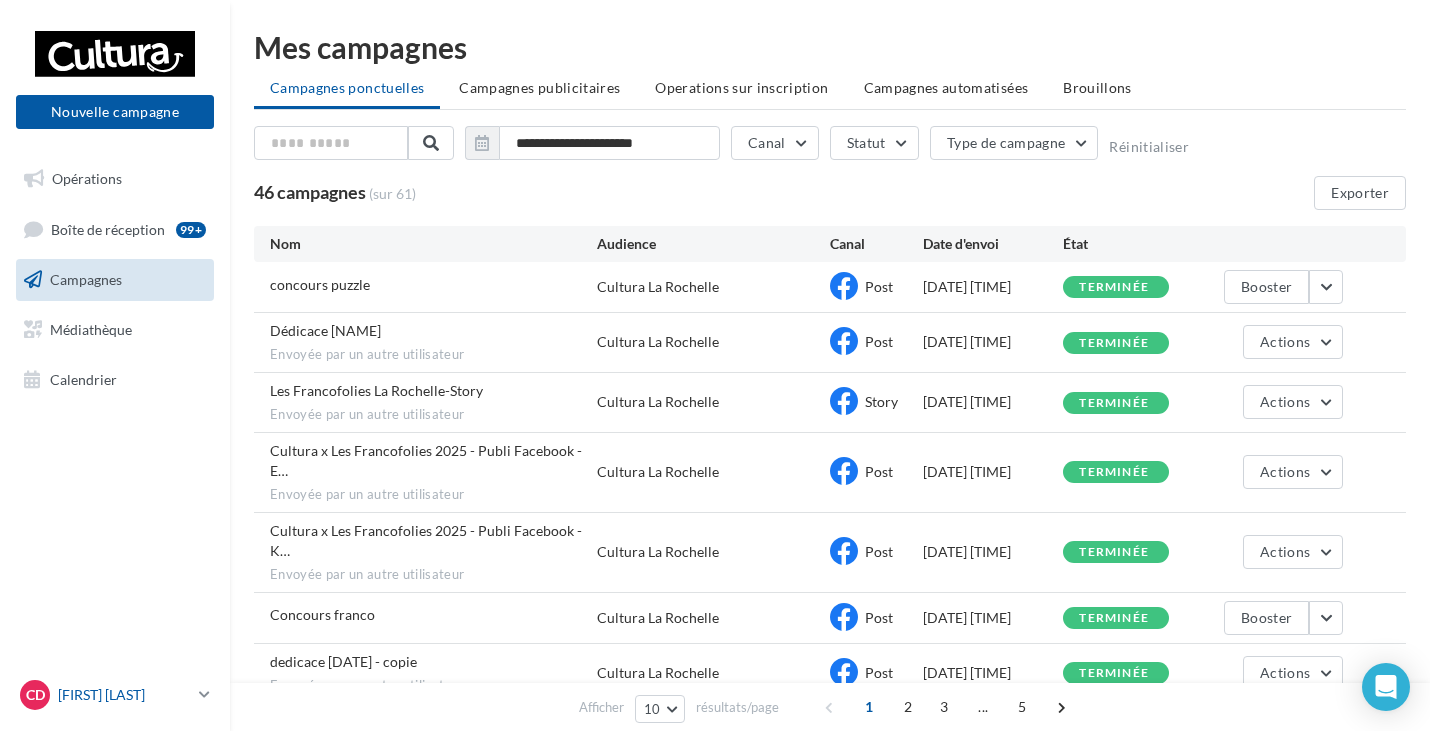click on "CD     [FIRST] [LAST]   [ID]" at bounding box center (105, 695) 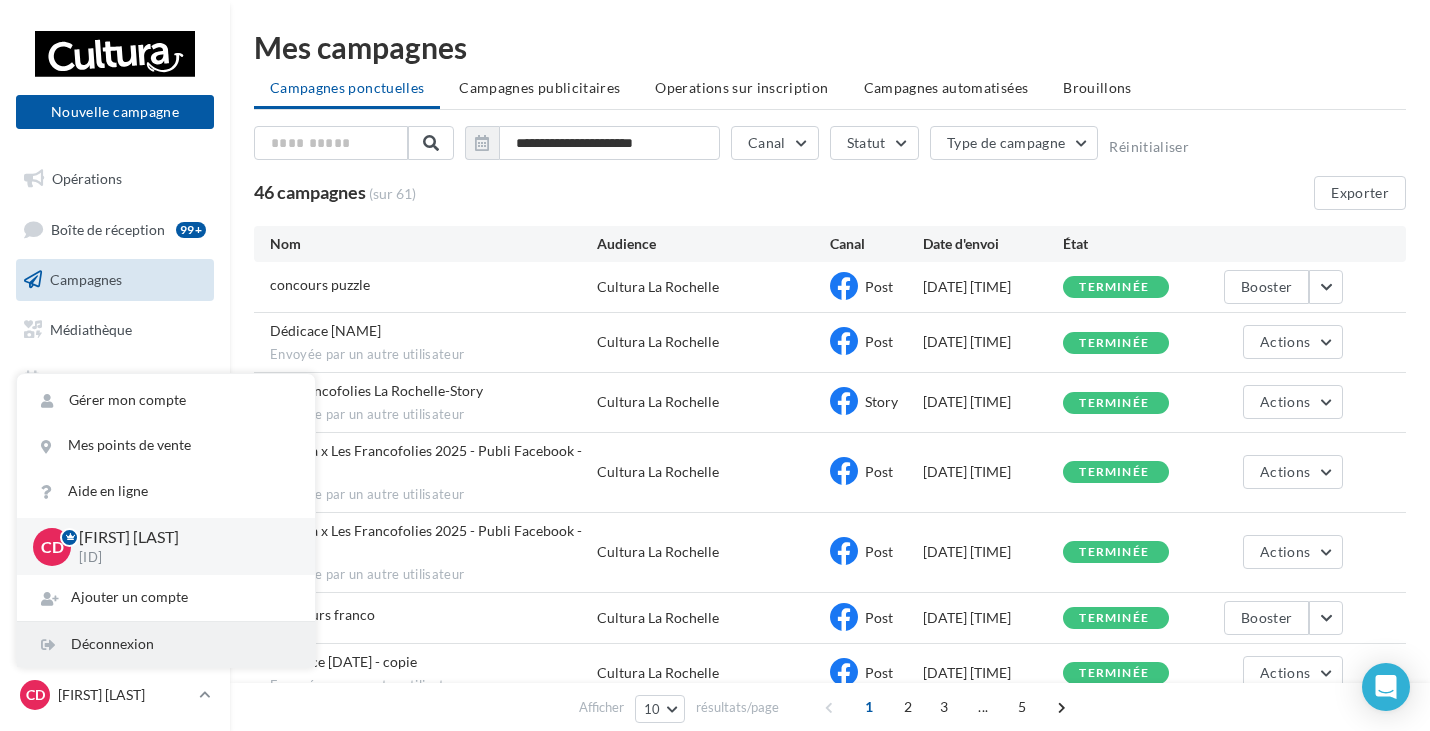 click on "Déconnexion" at bounding box center [166, 644] 